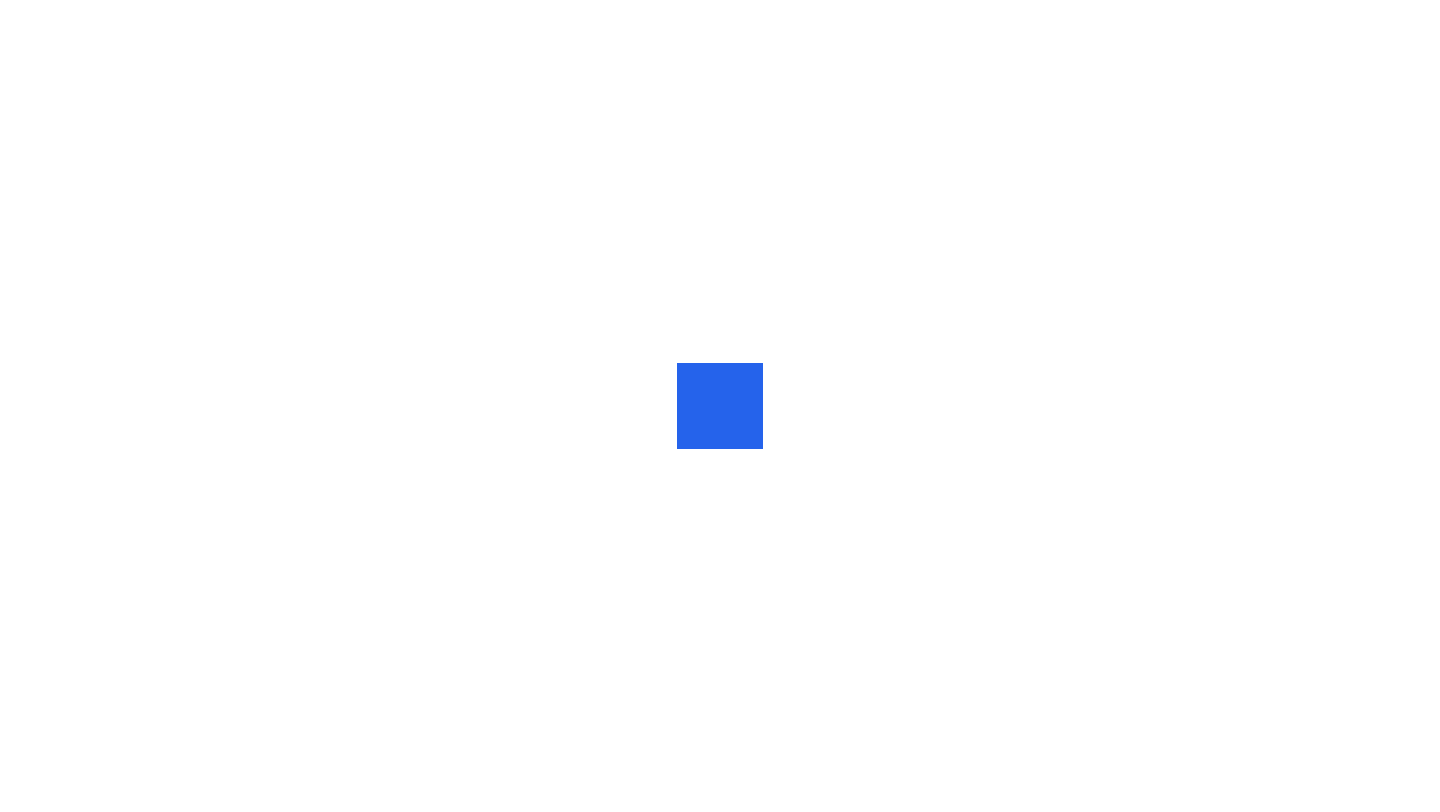 scroll, scrollTop: 0, scrollLeft: 0, axis: both 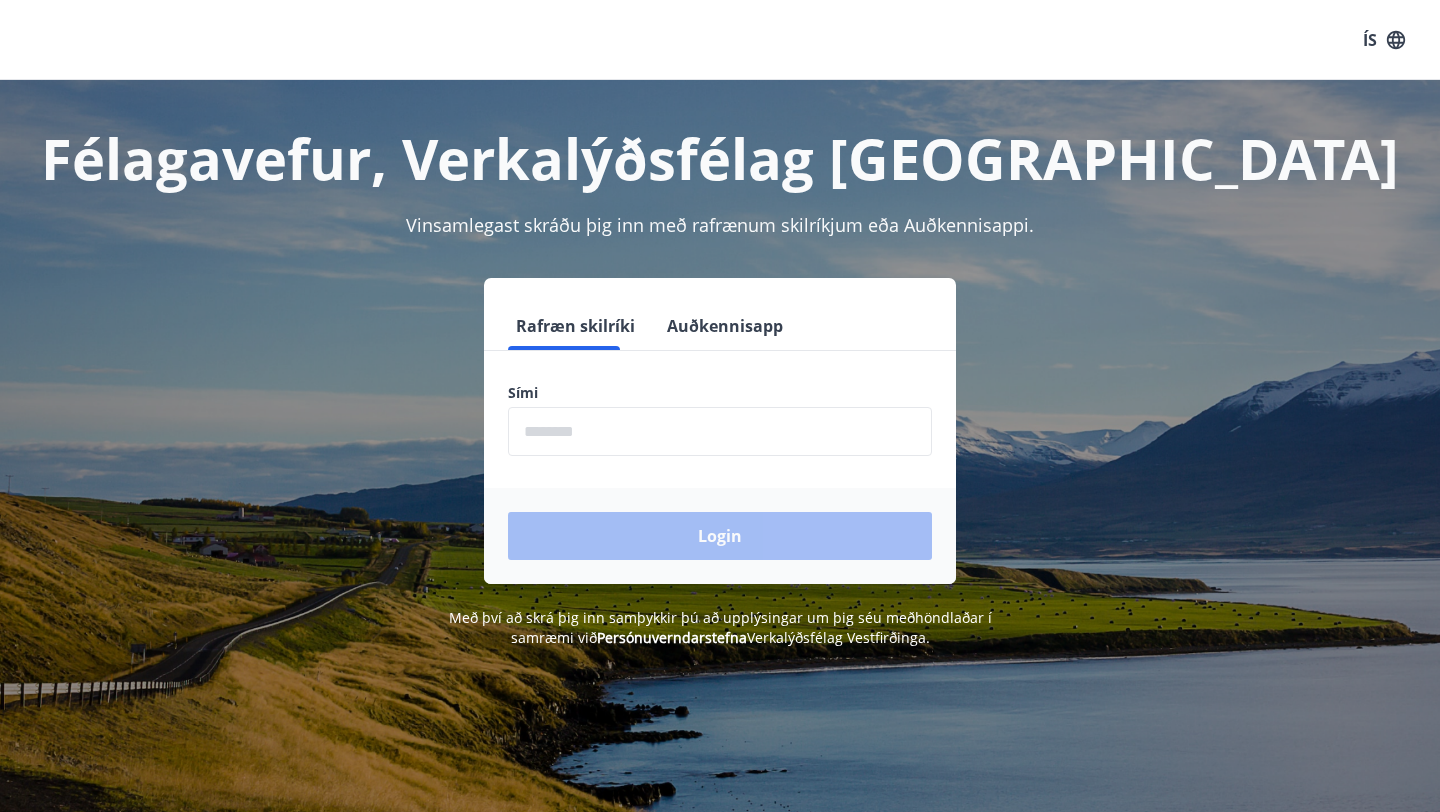 click at bounding box center (720, 431) 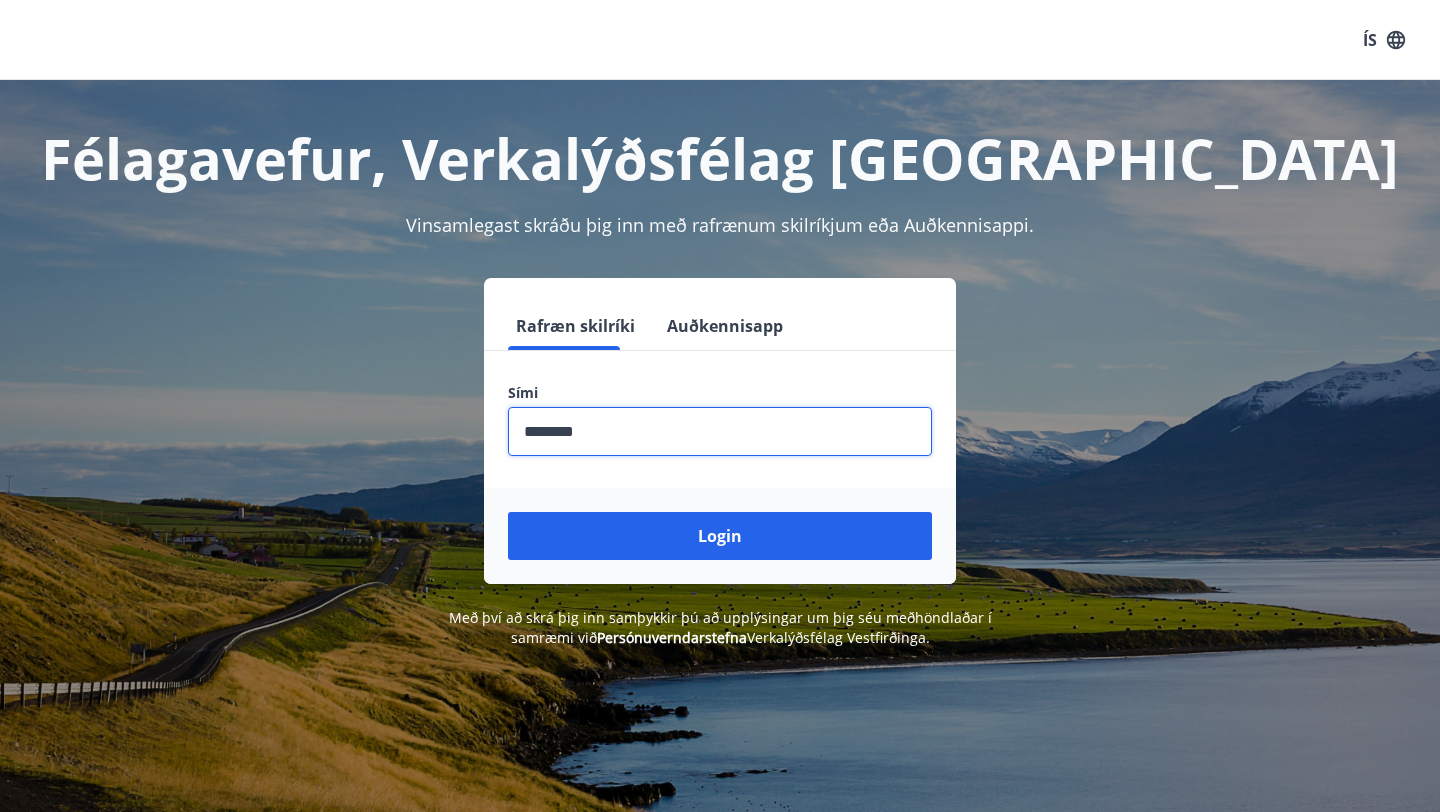 type on "********" 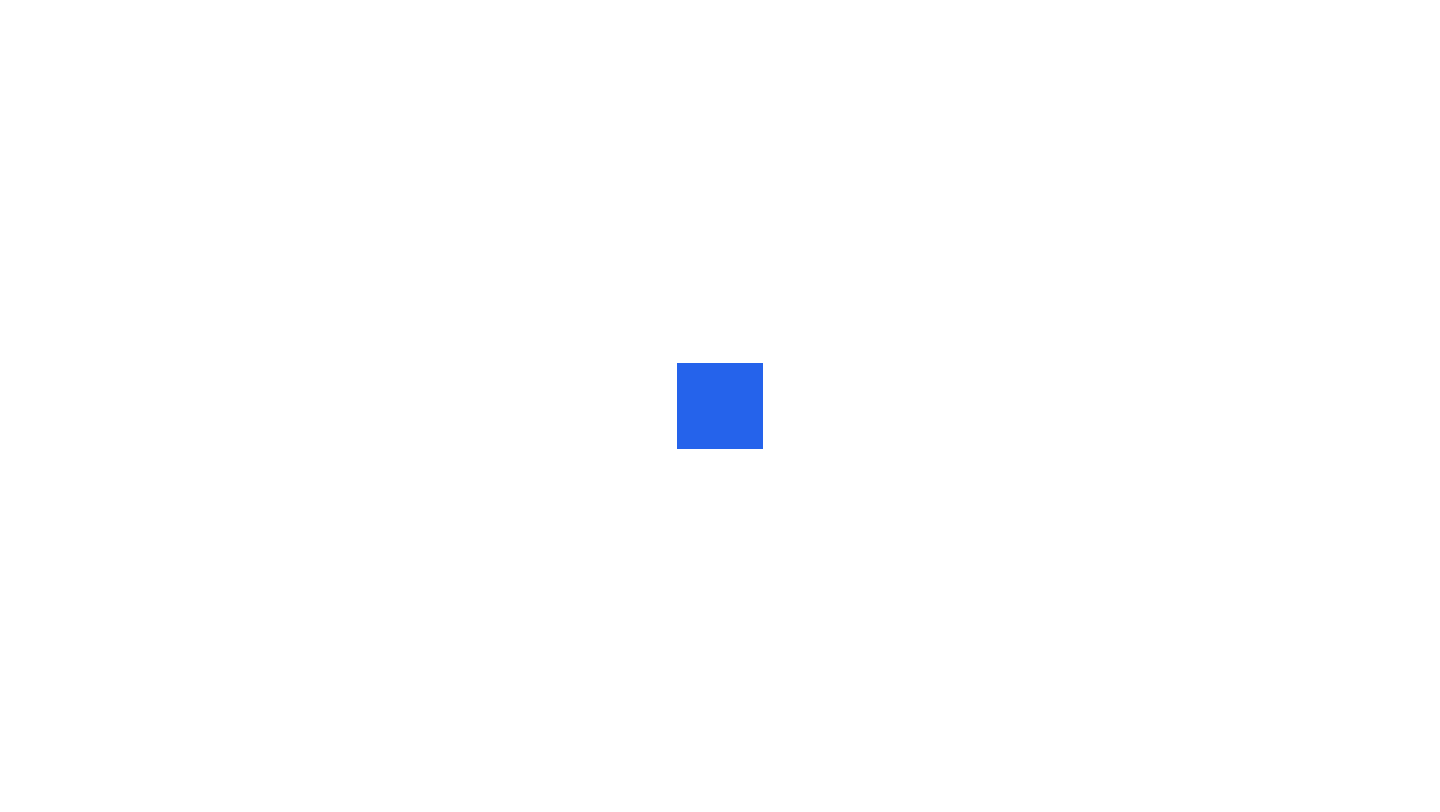 scroll, scrollTop: 0, scrollLeft: 0, axis: both 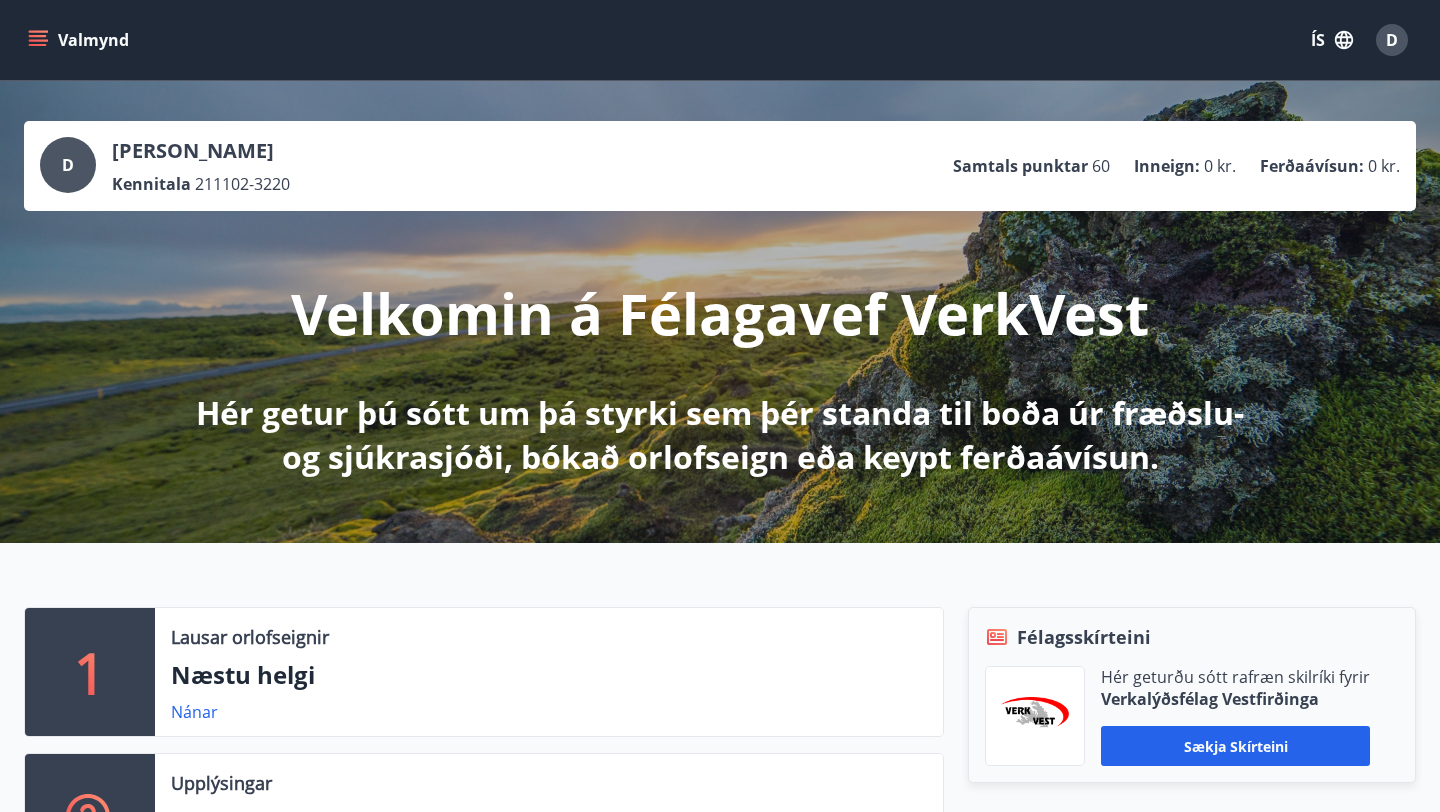click 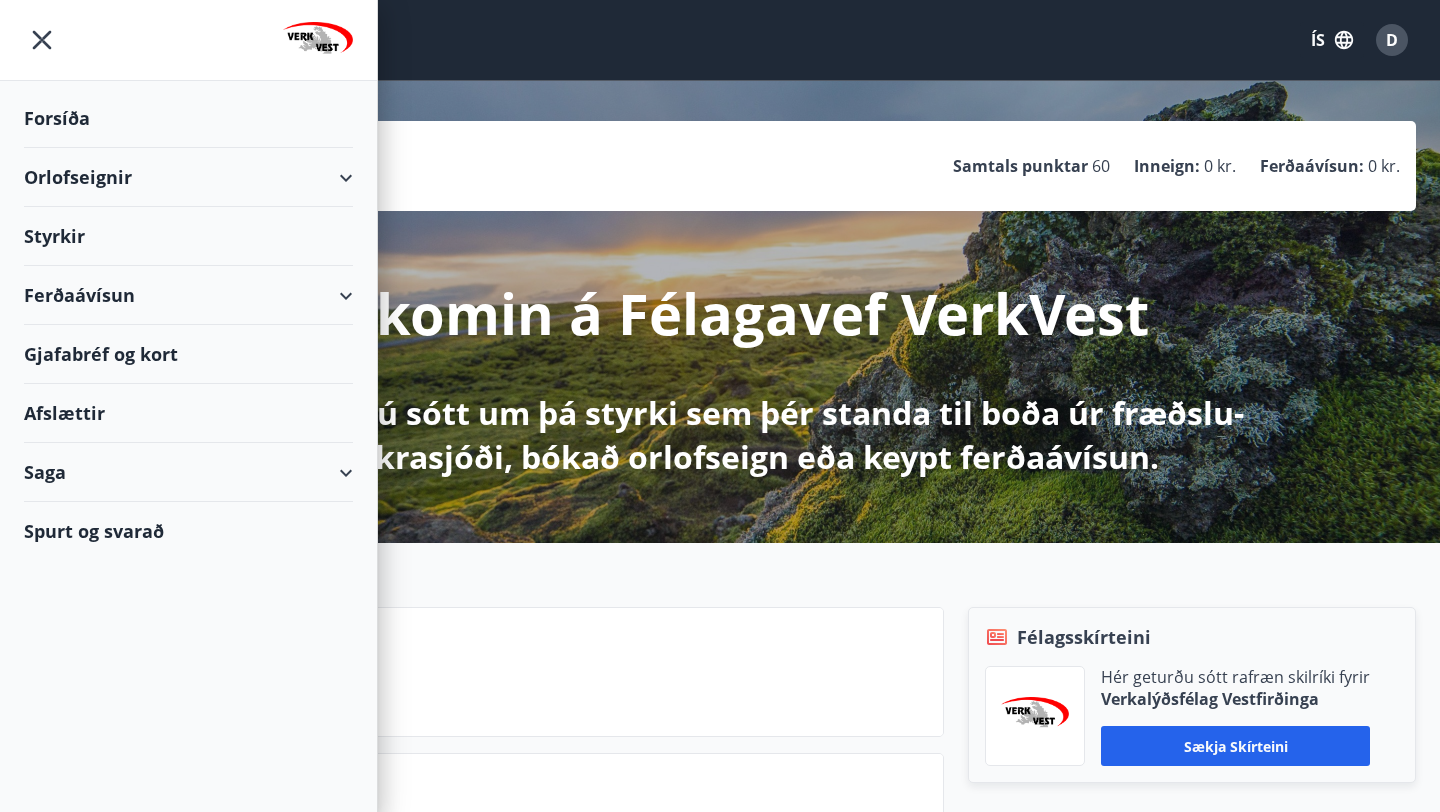 click on "Styrkir" at bounding box center [188, 118] 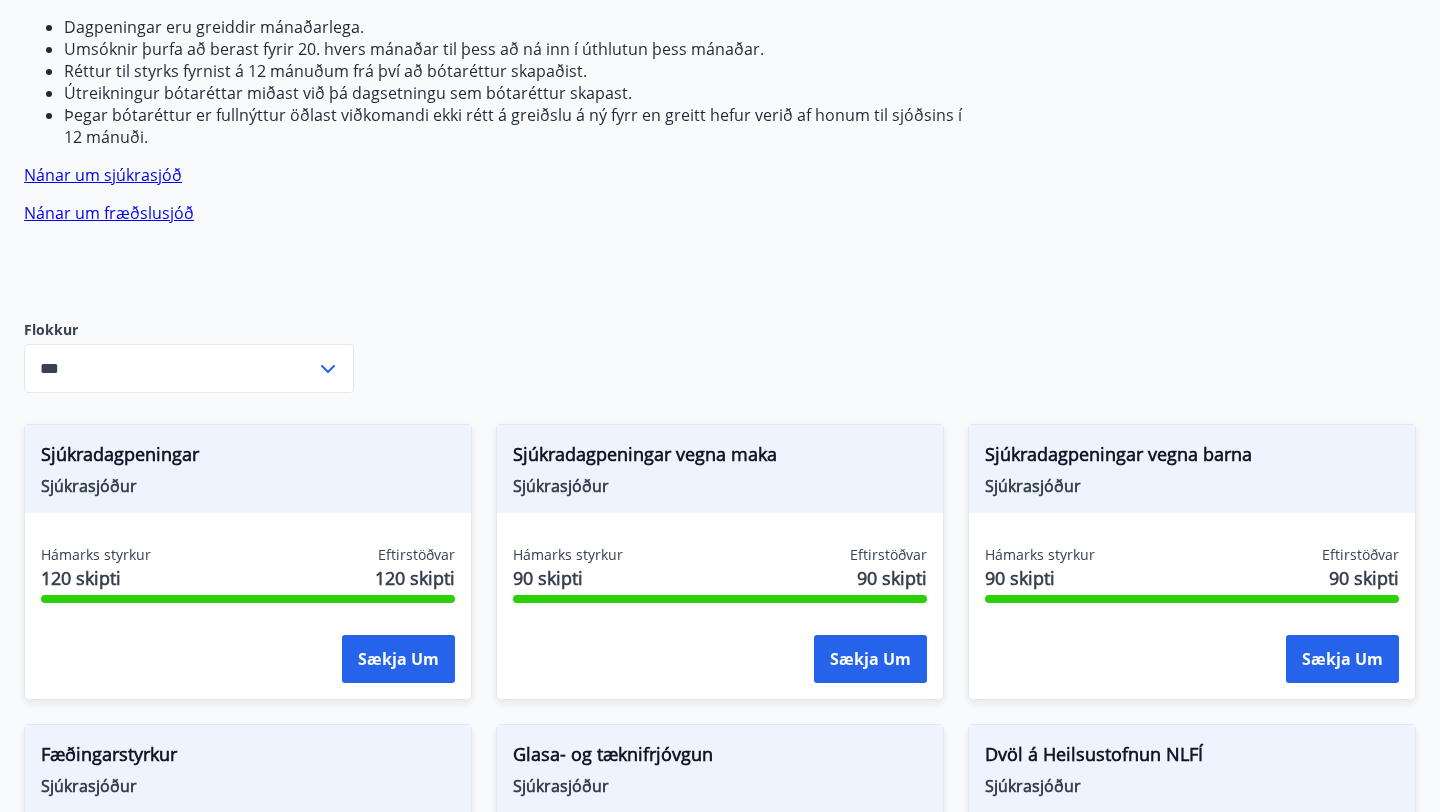 scroll, scrollTop: 426, scrollLeft: 0, axis: vertical 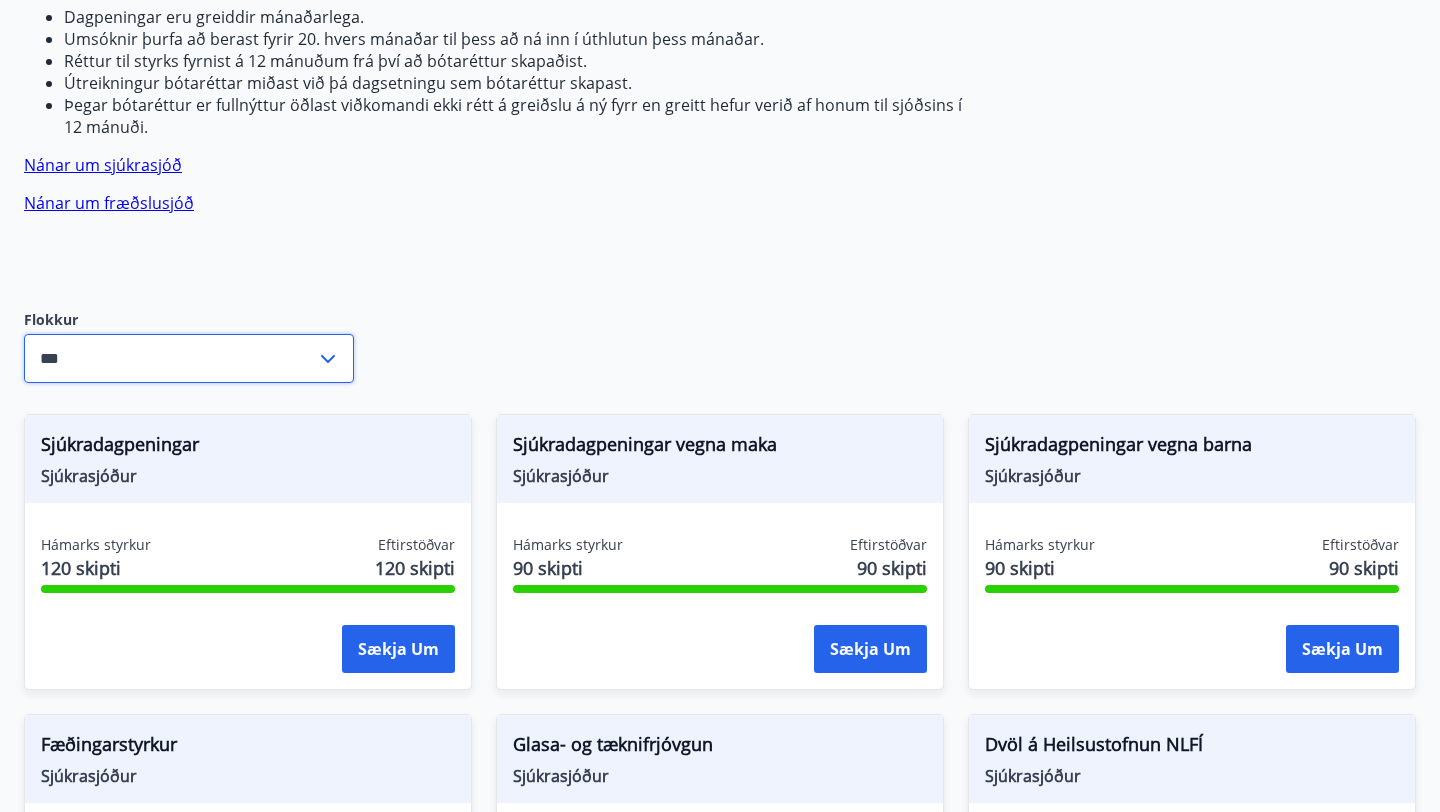 click on "***" at bounding box center [170, 358] 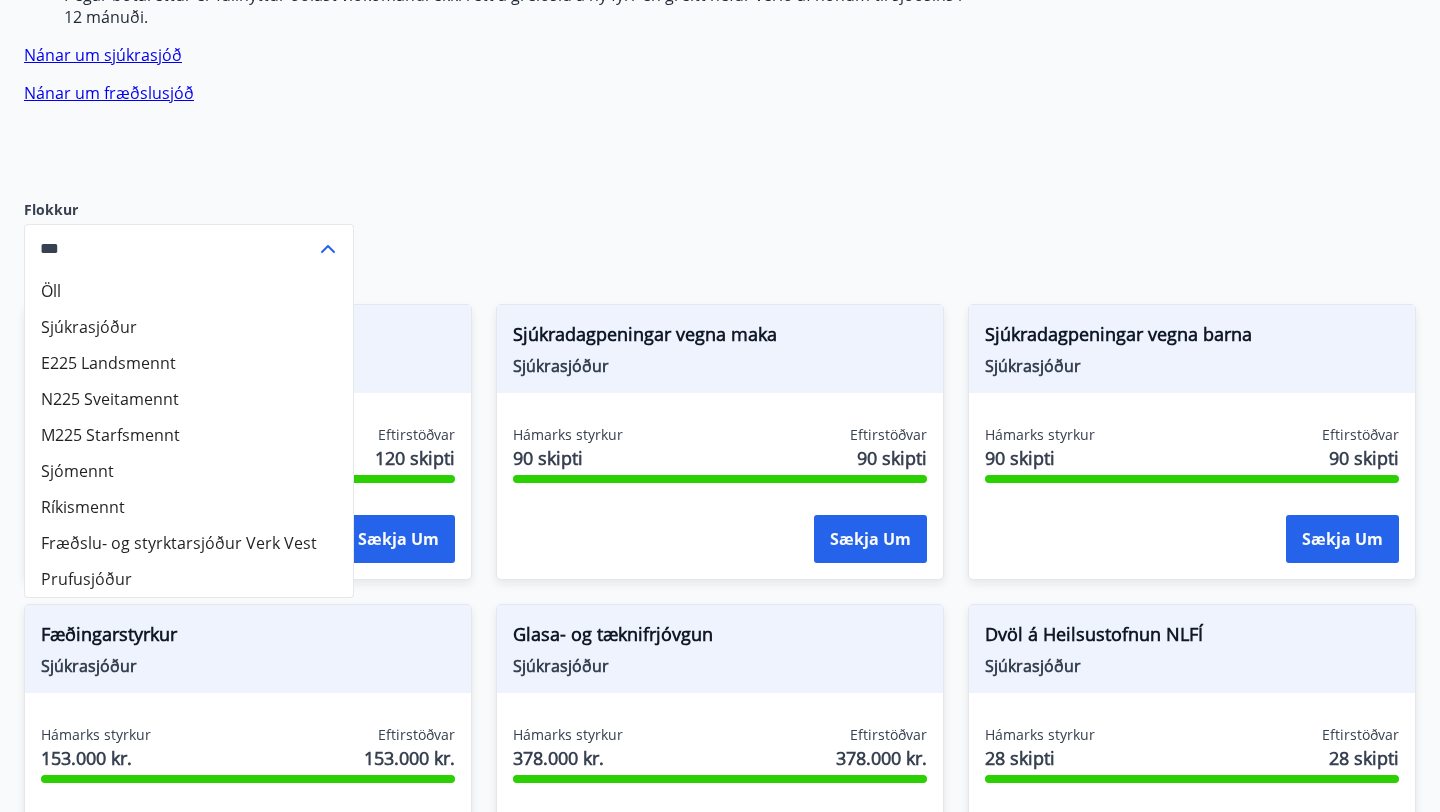 scroll, scrollTop: 538, scrollLeft: 0, axis: vertical 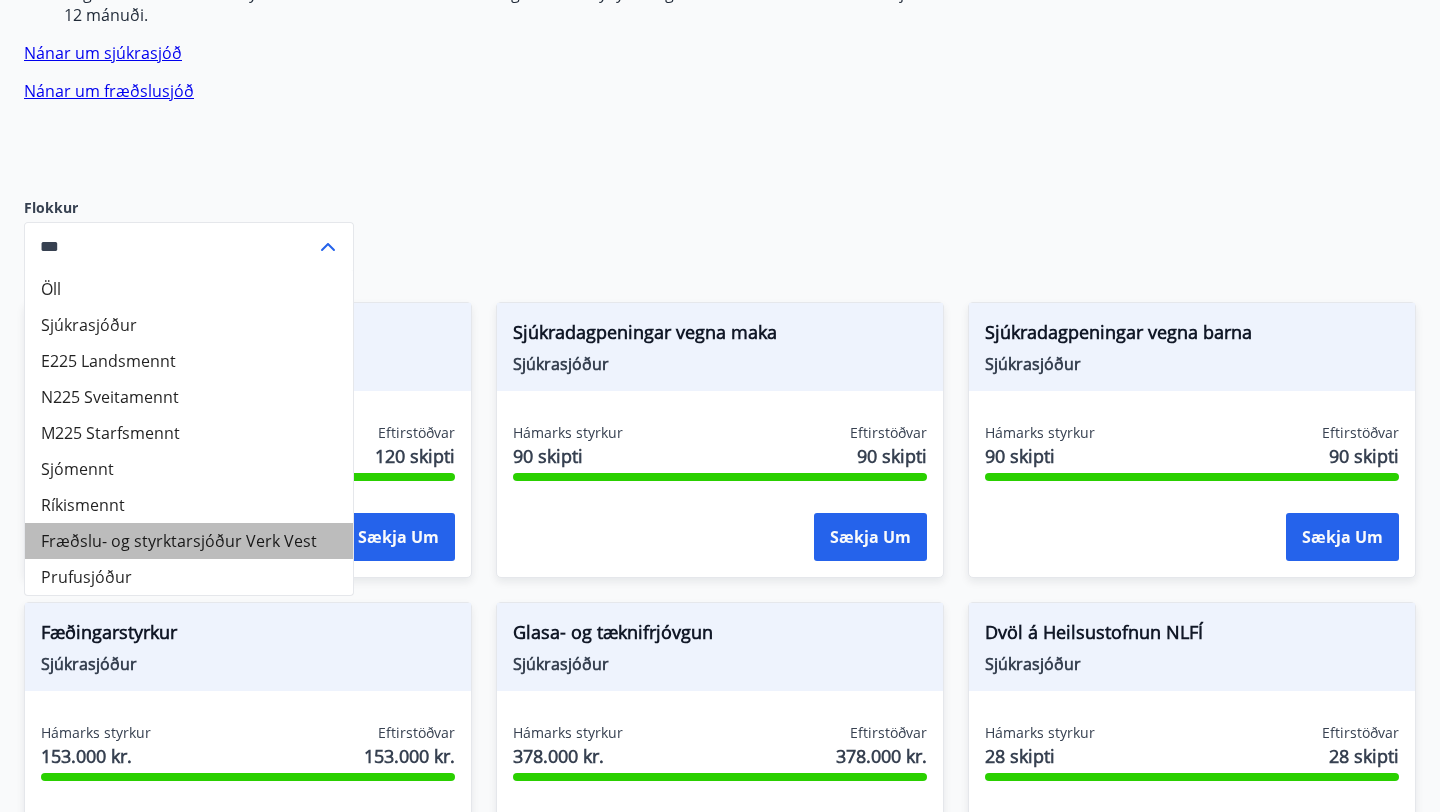 click on "Fræðslu- og styrktarsjóður Verk Vest" at bounding box center (189, 541) 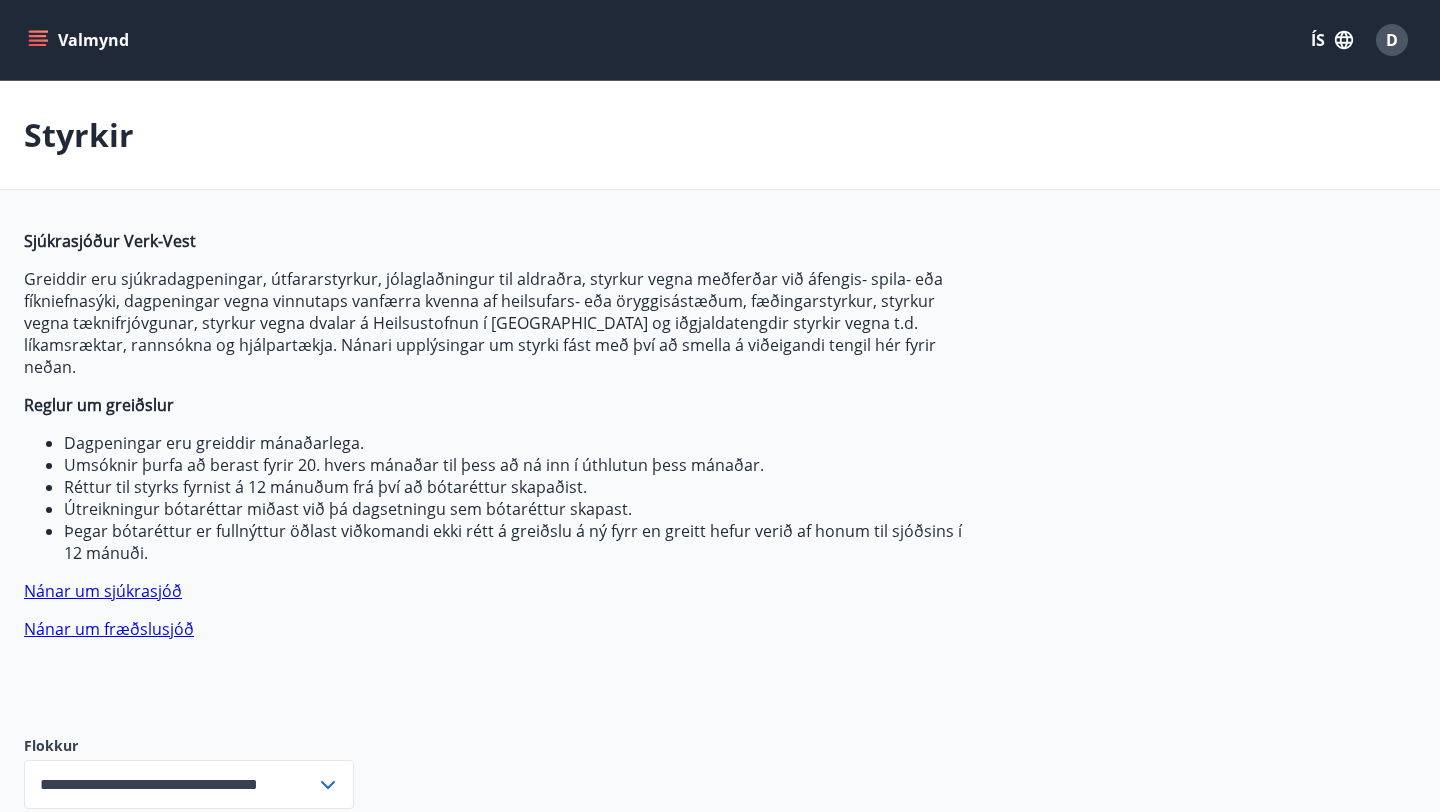 scroll, scrollTop: 174, scrollLeft: 0, axis: vertical 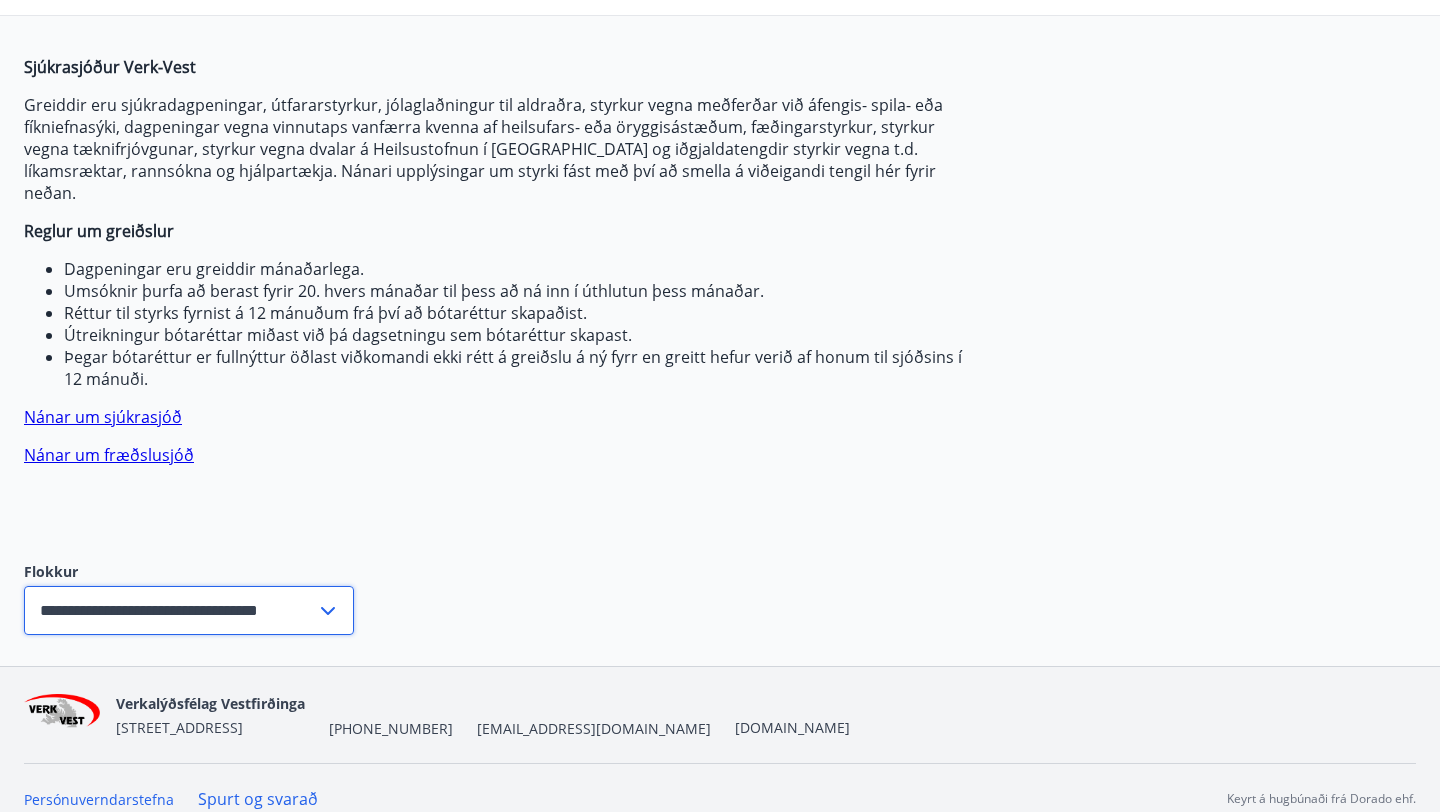 click on "**********" at bounding box center [170, 610] 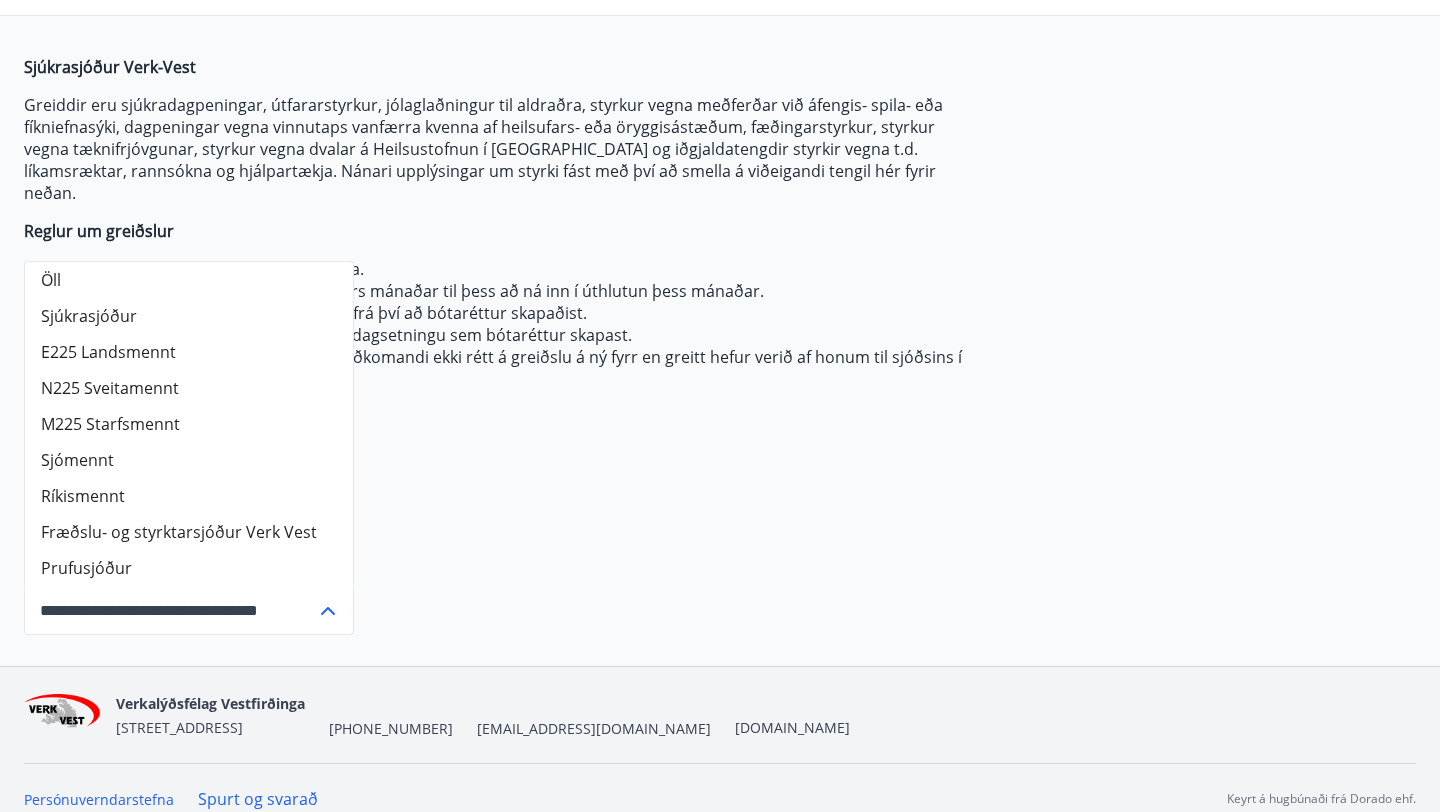 click on "Sjúkrasjóður Verk-Vest
Greiddir eru sjúkradagpeningar, útfararstyrkur, jólaglaðningur til aldraðra, styrkur vegna meðferðar við áfengis- spila- eða fíkniefnasýki, dagpeningar vegna vinnutaps vanfærra kvenna af heilsufars- eða öryggisástæðum, fæðingarstyrkur, styrkur vegna tæknifrjóvgunar, styrkur vegna dvalar á Heilsustofnun í Hveragerði og iðgjaldatengdir styrkir vegna t.d. líkamsræktar, rannsókna og hjálpartækja. Nánari upplýsingar um styrki fást með því að smella á viðeigandi tengil hér fyrir neðan.
Reglur um greiðslur
Dagpeningar eru greiddir mánaðarlega.
Umsóknir þurfa að berast fyrir 20. hvers mánaðar til þess að ná inn í úthlutun þess mánaðar.
Réttur til styrks fyrnist á 12 mánuðum frá því að bótaréttur skapaðist.
Útreikningur bótaréttar miðast við þá dagsetningu sem bótaréttur skapast.
Nánar um sjúkrasjóð
Nánar um fræðslusjóð
Flokkur Öll Sjúkrasjóður E225 Landsmennt Sjómennt ​" at bounding box center [720, 361] 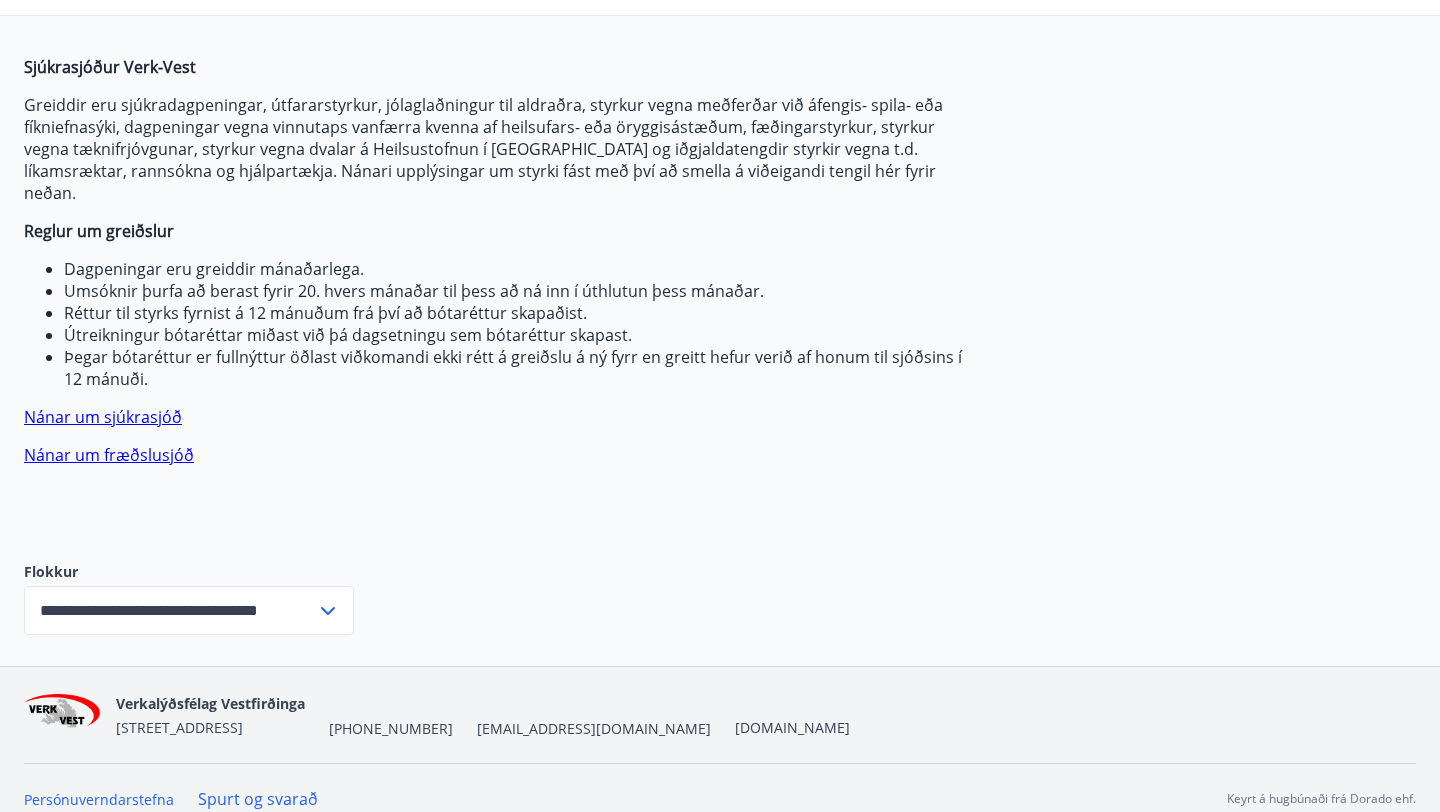 click on "Nánar um fræðslusjóð" at bounding box center [109, 455] 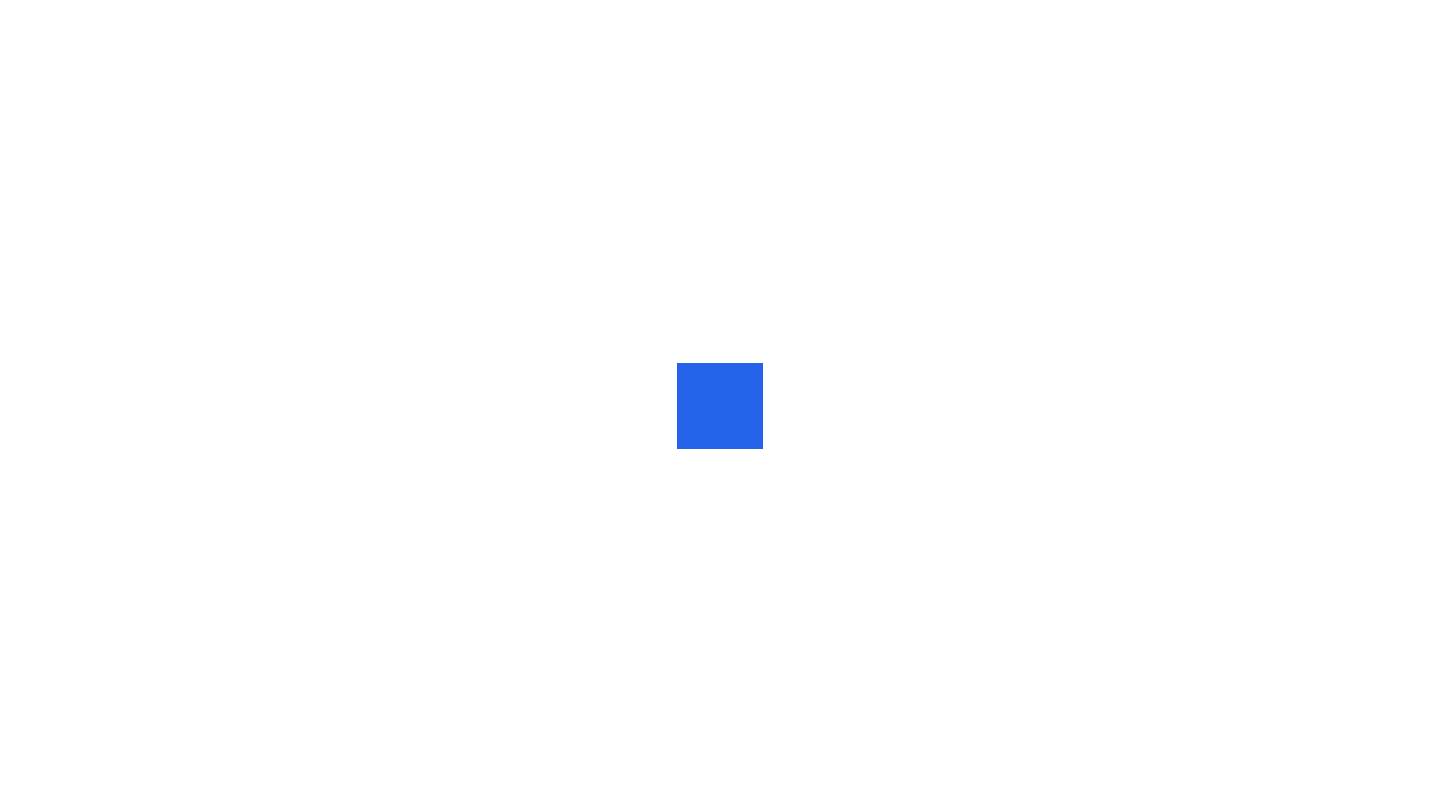 scroll, scrollTop: 0, scrollLeft: 0, axis: both 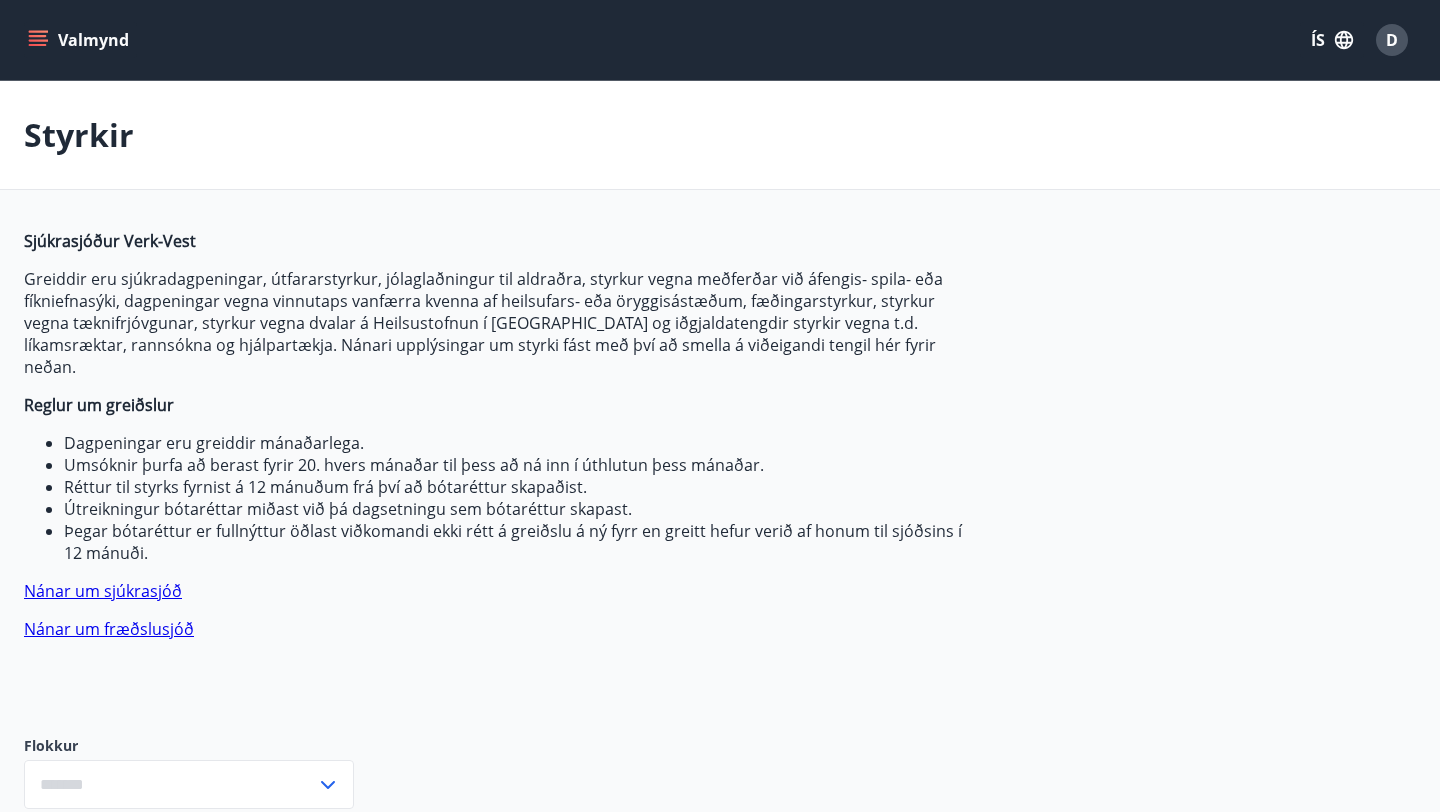type on "***" 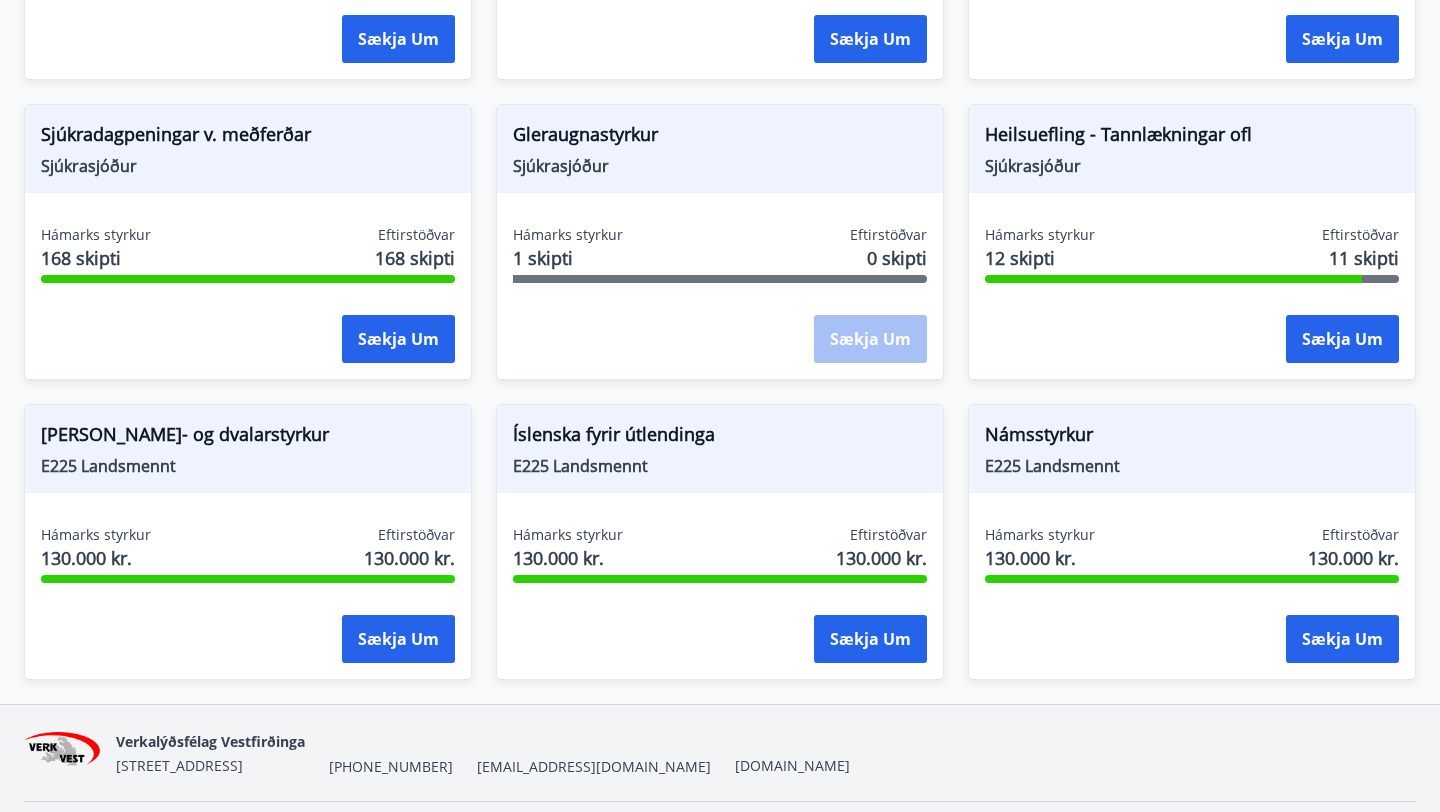 scroll, scrollTop: 1674, scrollLeft: 0, axis: vertical 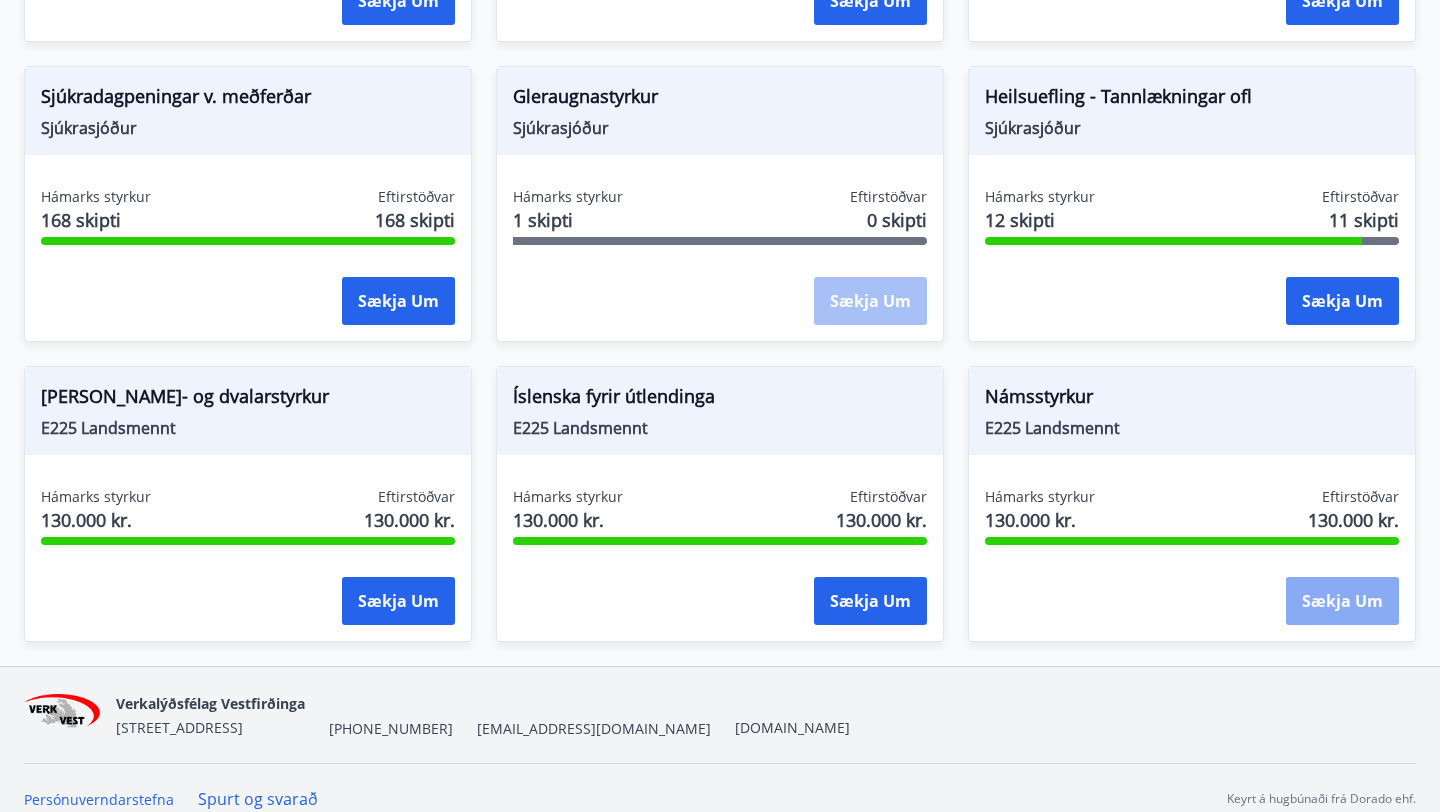 click on "Sækja um" at bounding box center (1342, 601) 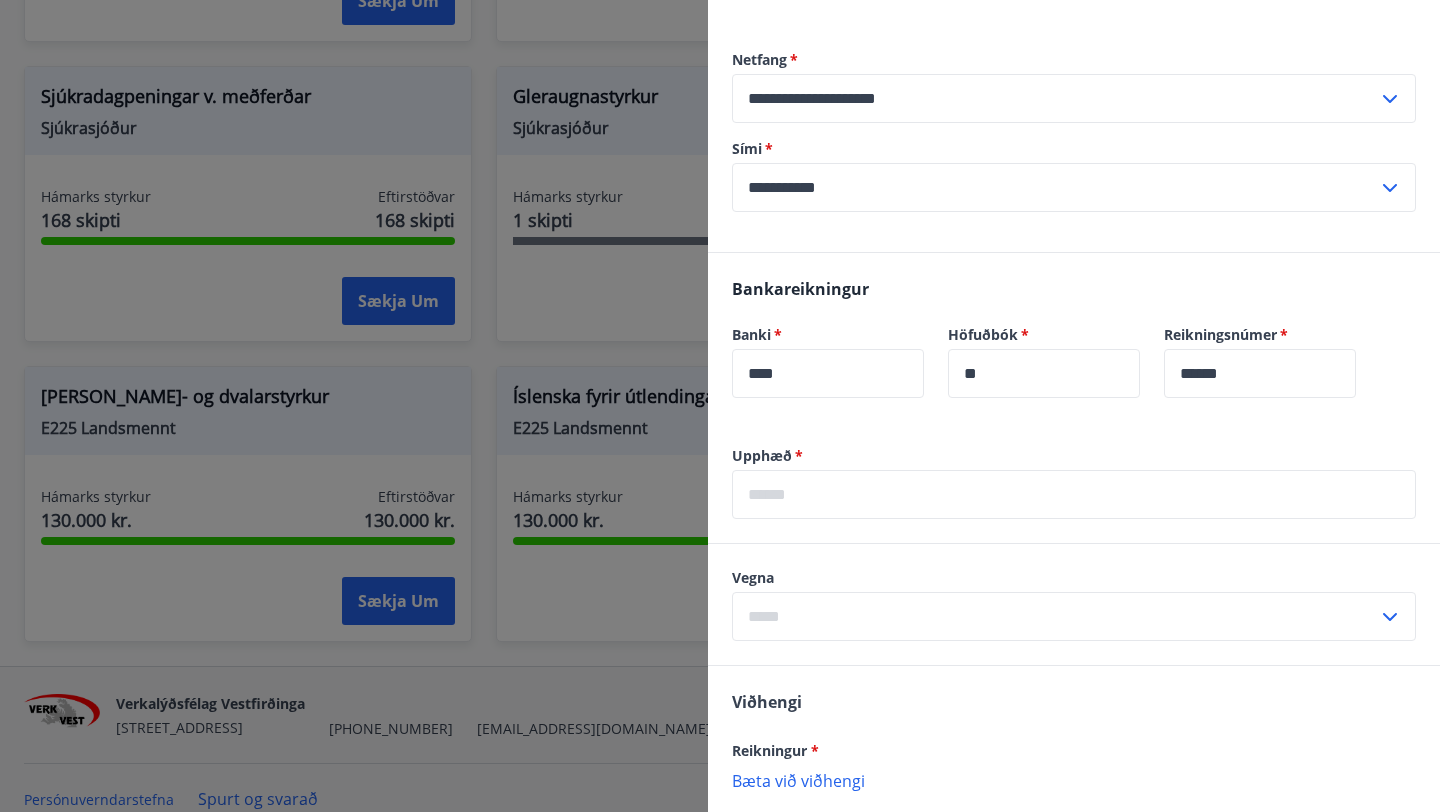 scroll, scrollTop: 0, scrollLeft: 0, axis: both 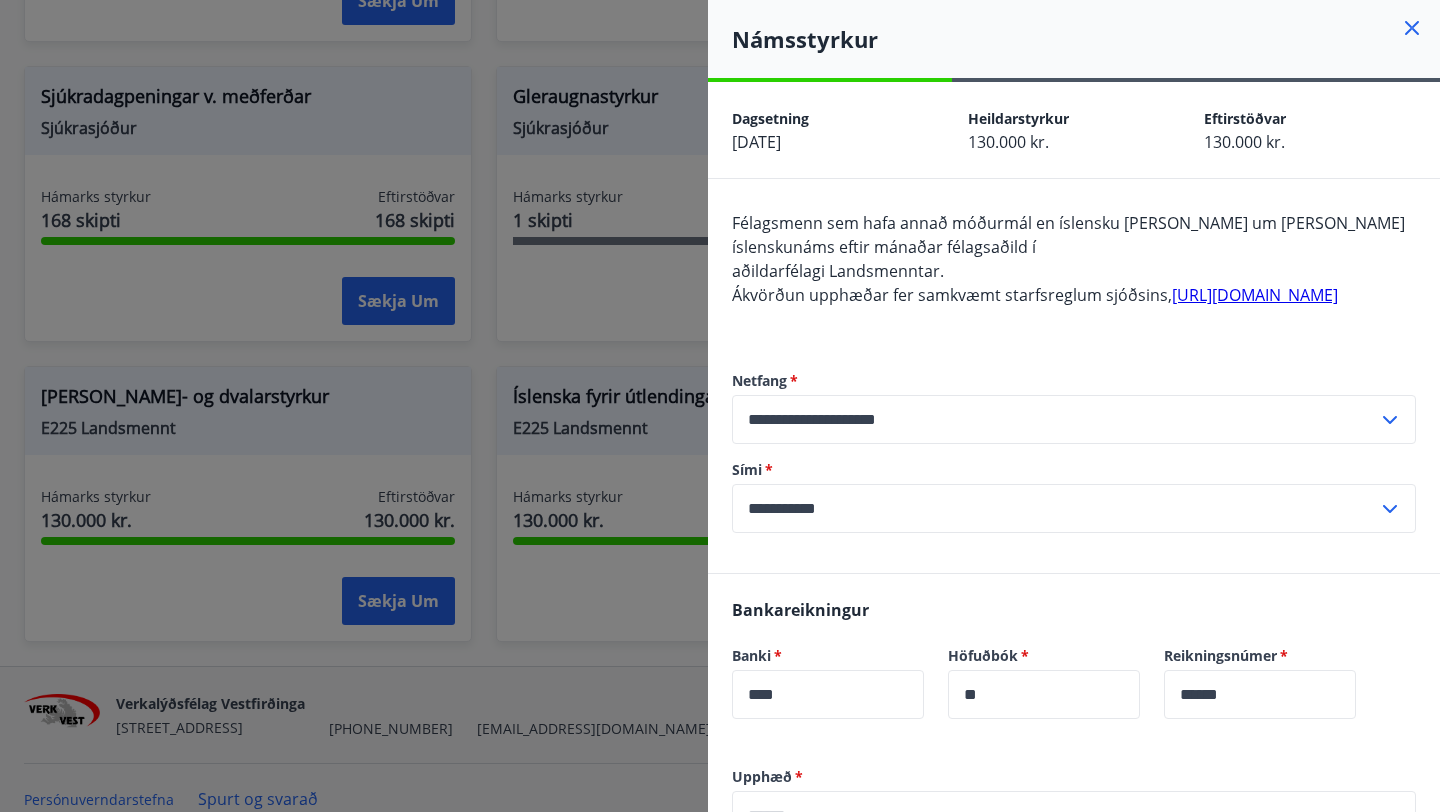 click 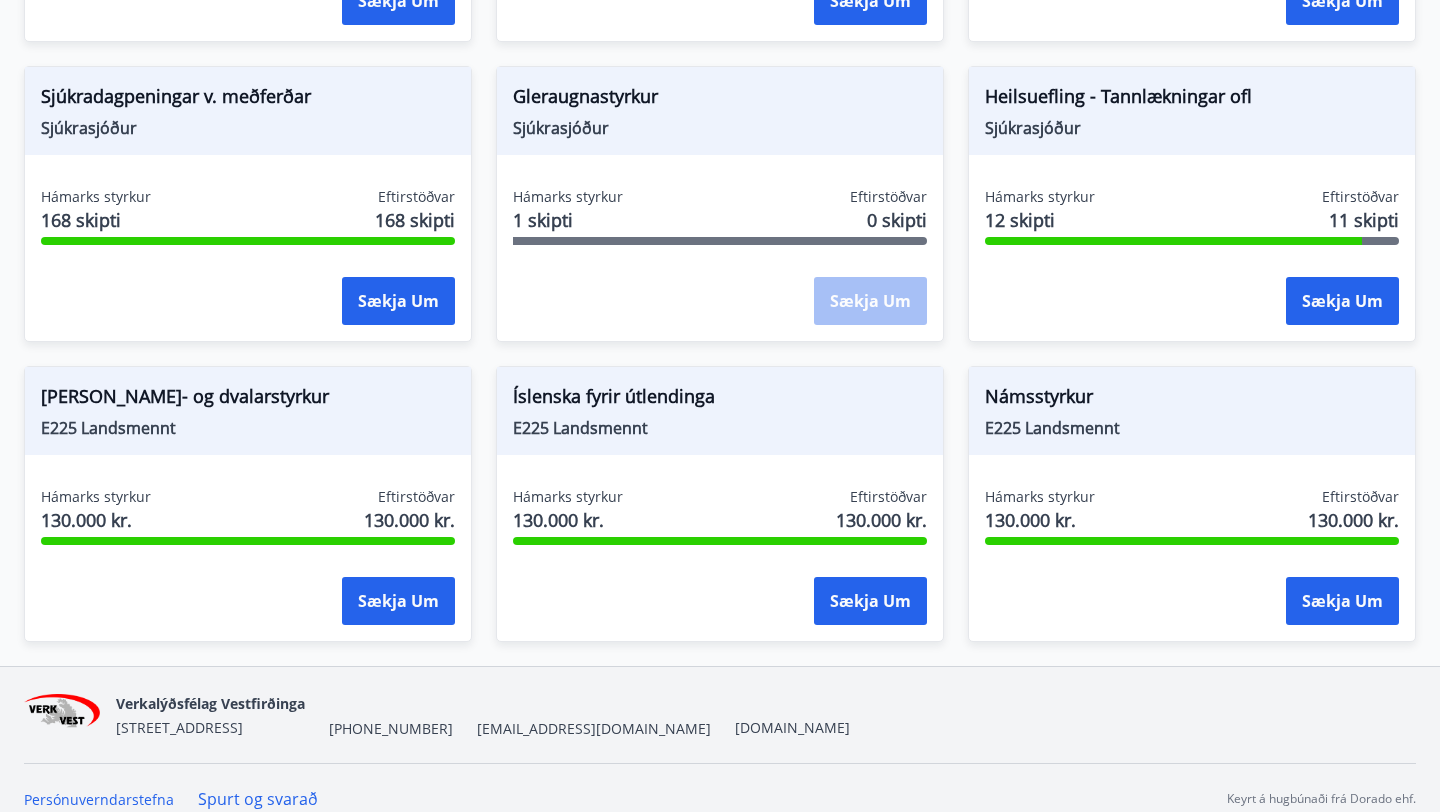 scroll, scrollTop: 0, scrollLeft: 0, axis: both 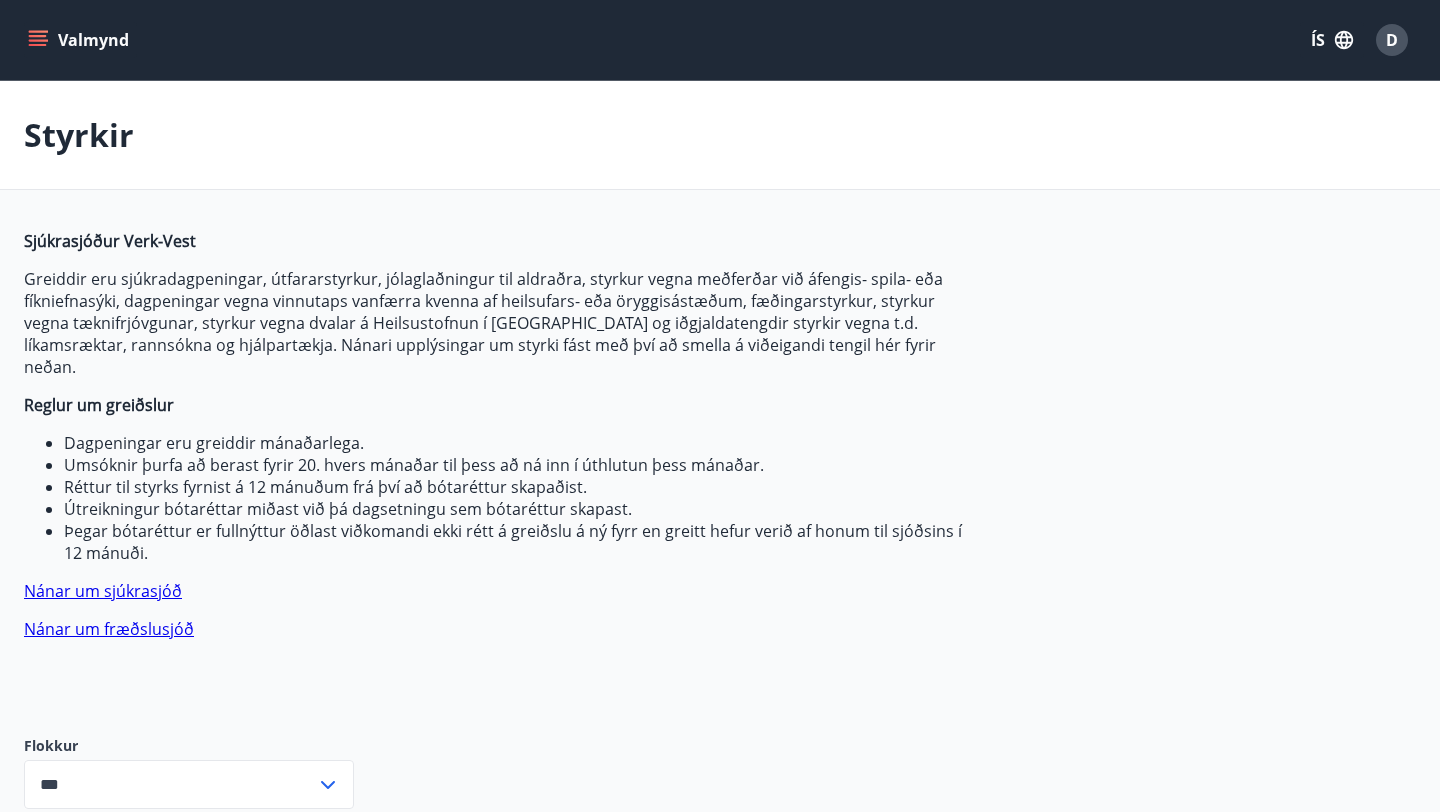 click on "Valmynd" at bounding box center [80, 40] 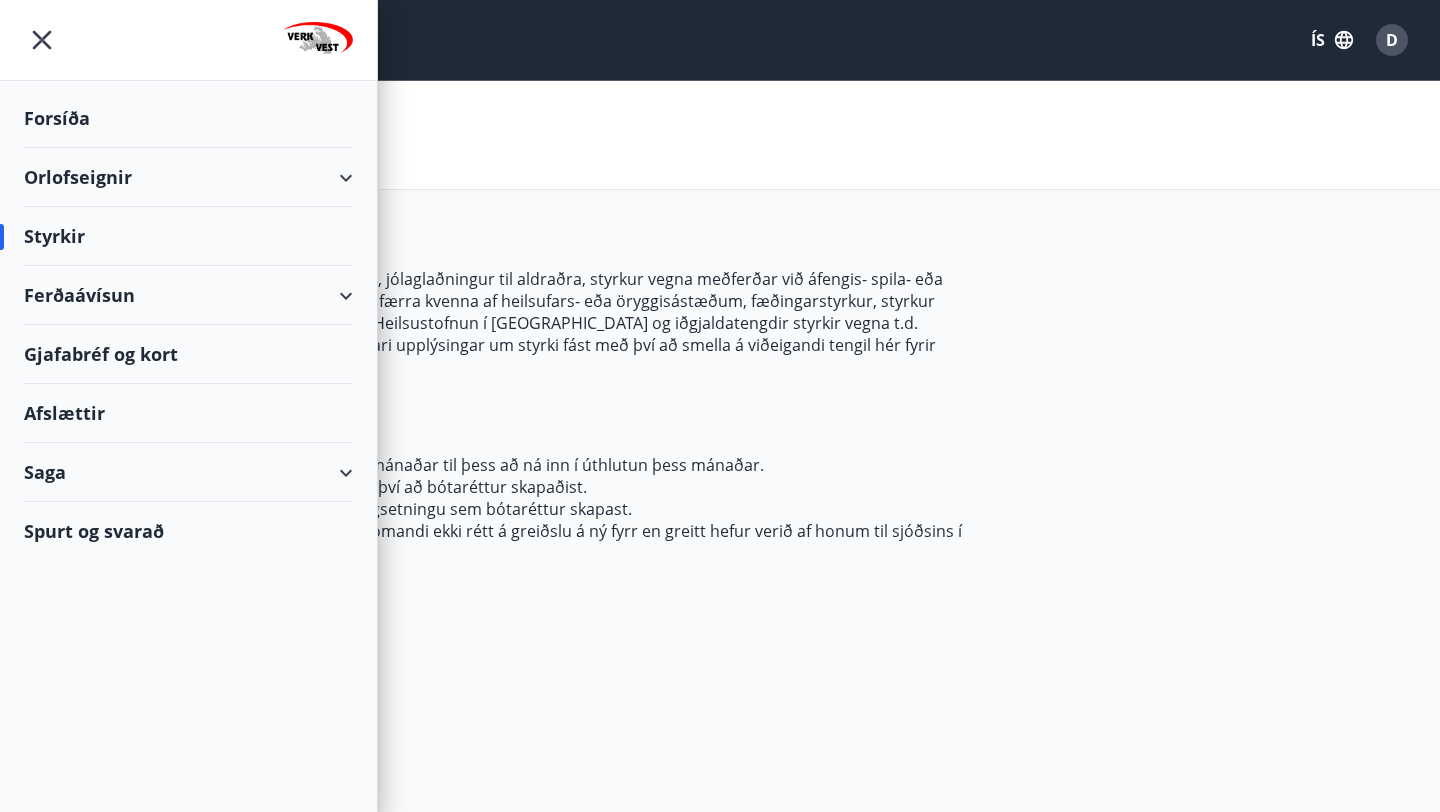 click on "Saga" at bounding box center [188, 472] 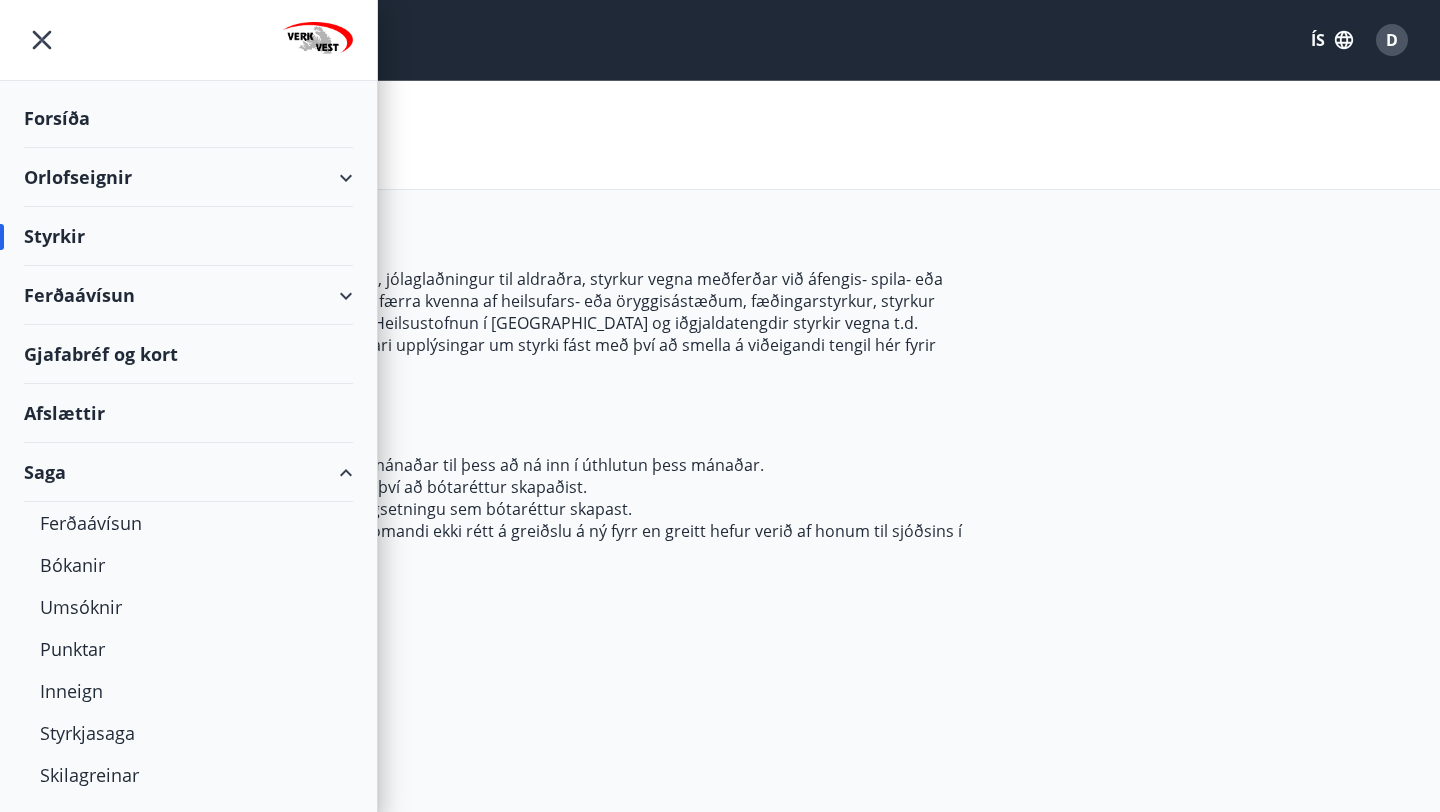scroll, scrollTop: 42, scrollLeft: 0, axis: vertical 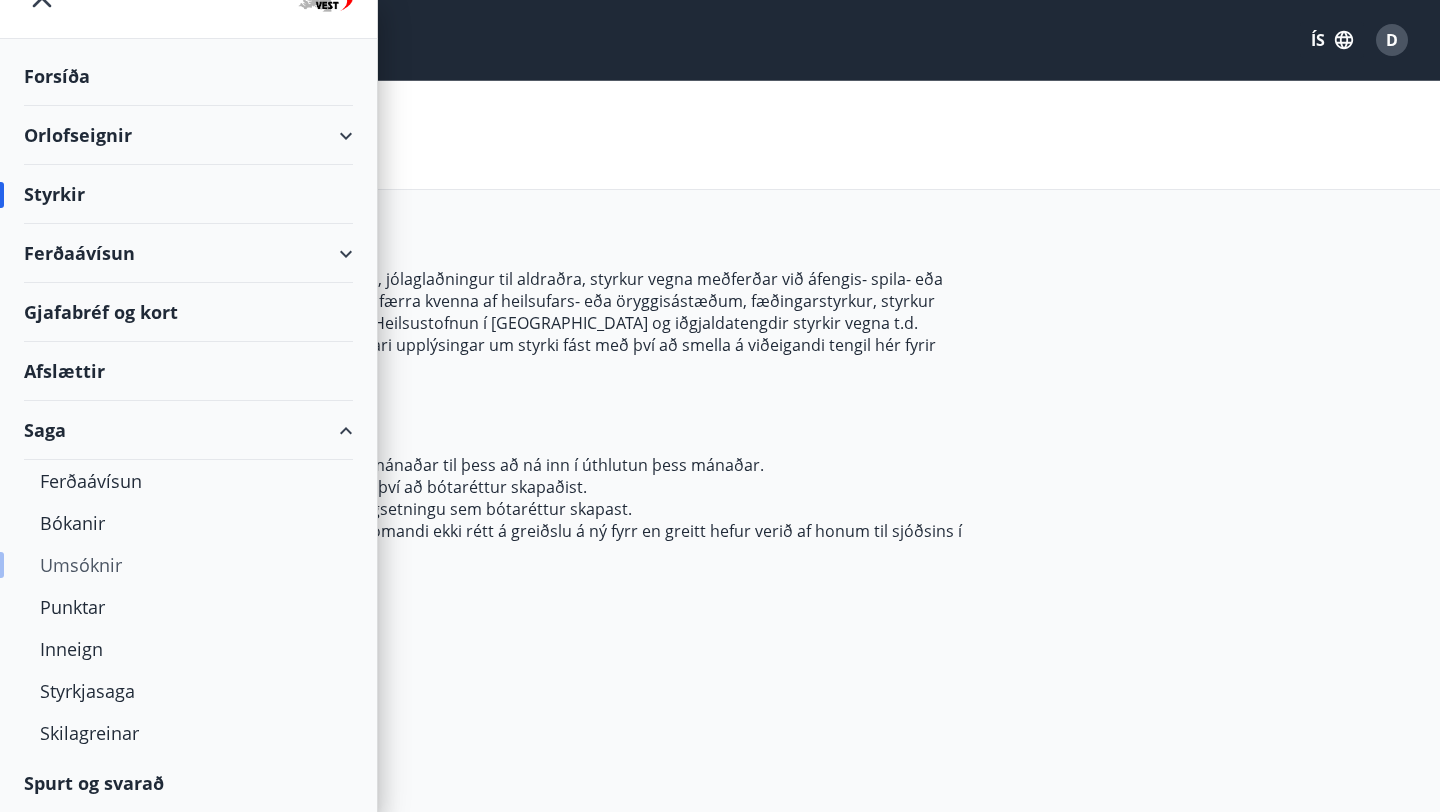 click on "Umsóknir" at bounding box center (188, 565) 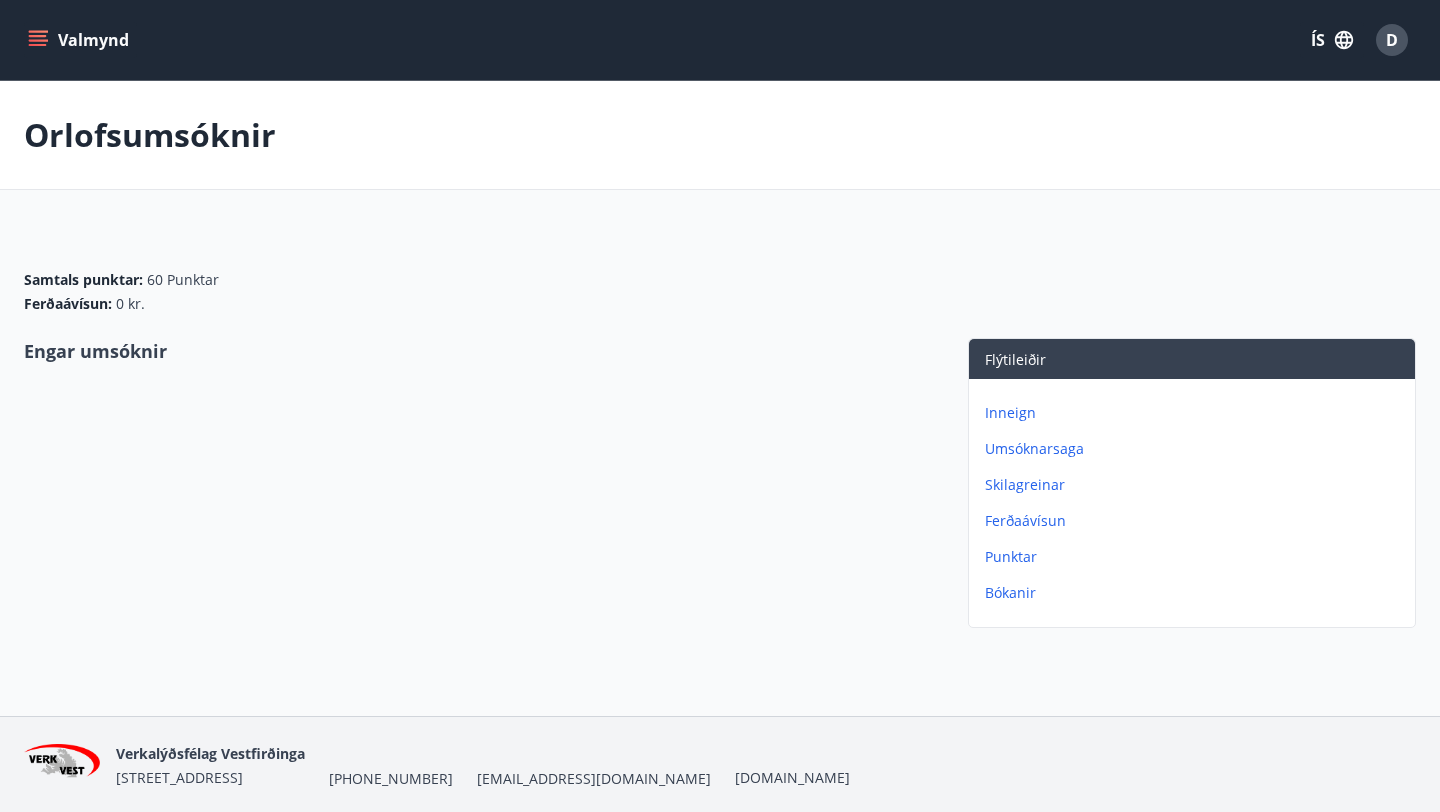 click 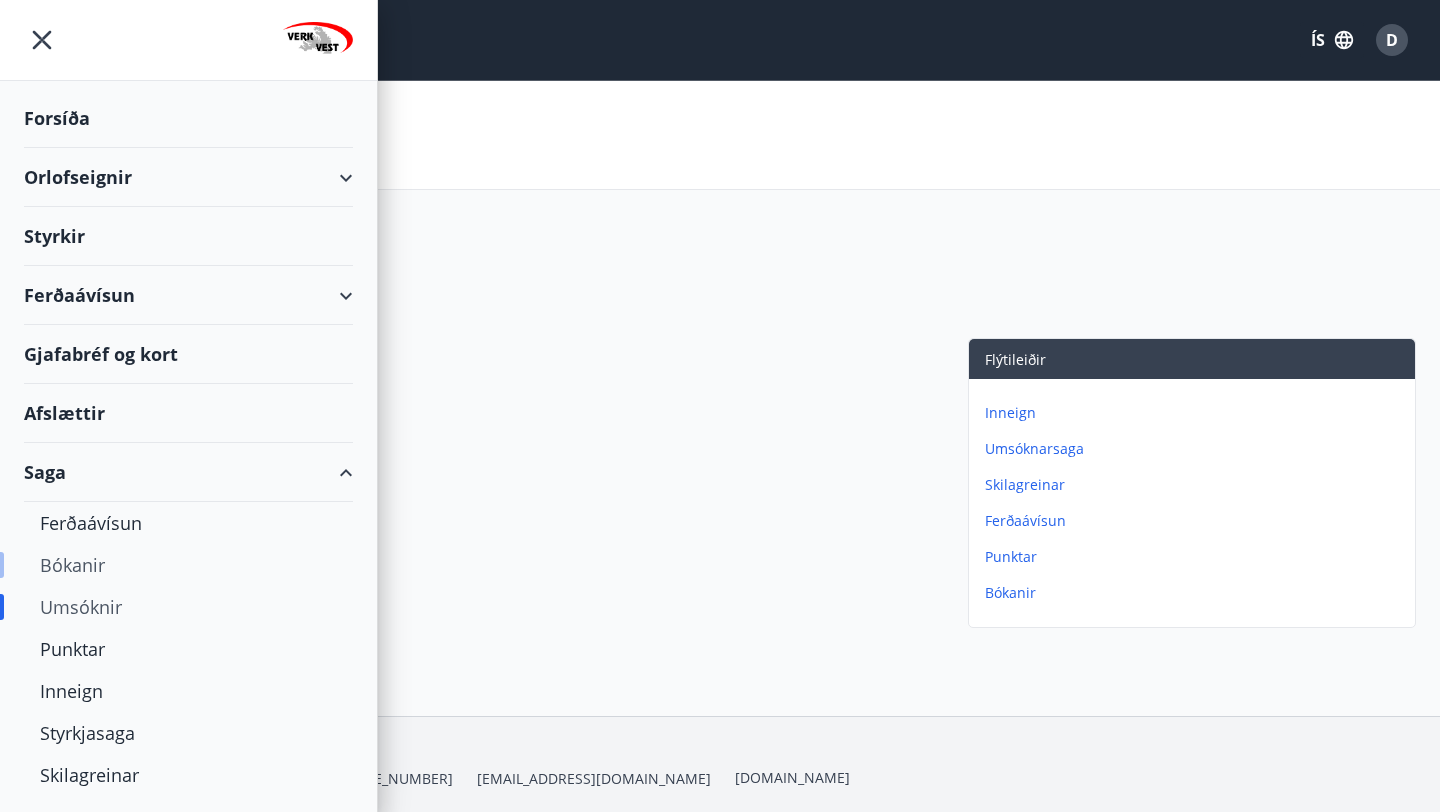 scroll, scrollTop: 42, scrollLeft: 0, axis: vertical 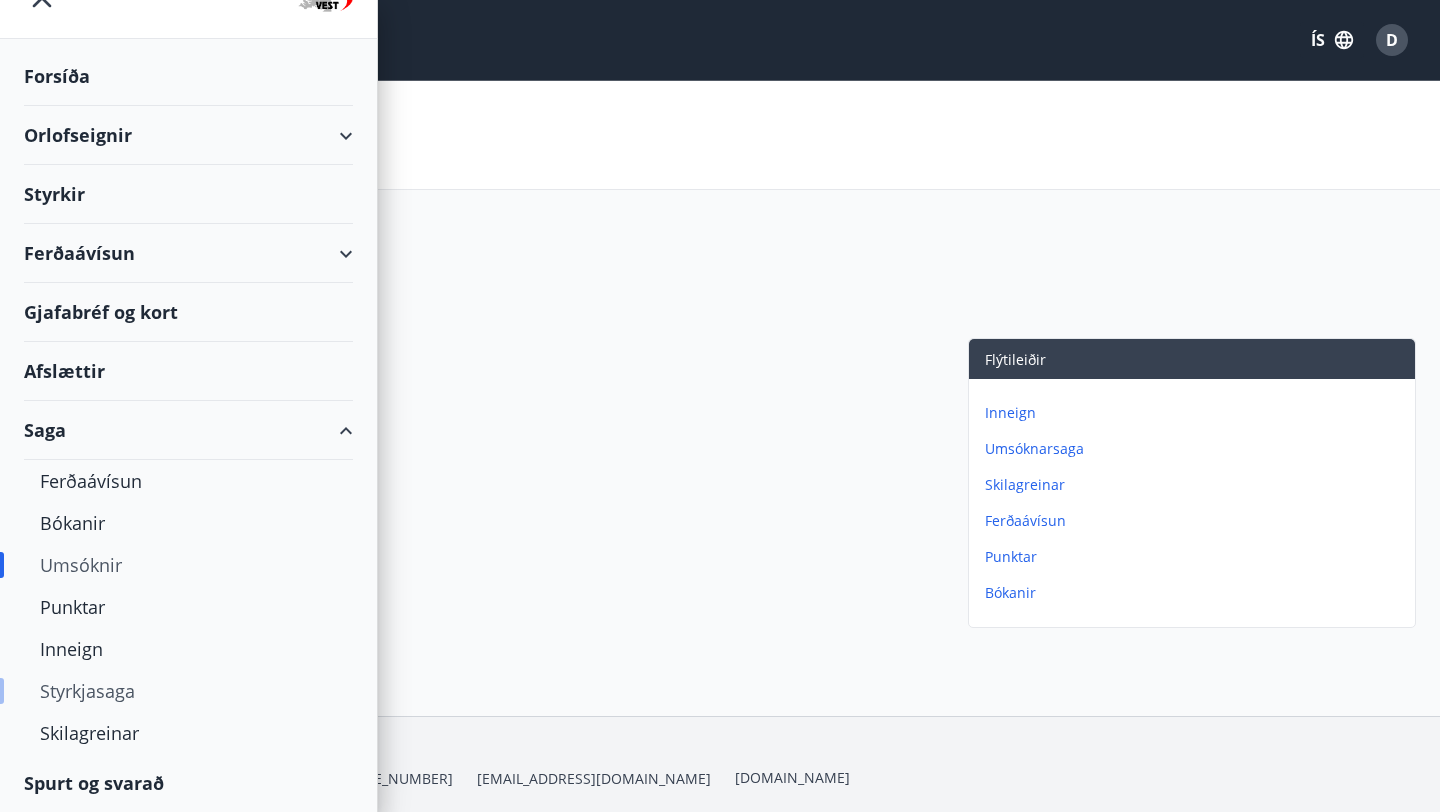 click on "Styrkjasaga" at bounding box center [188, 691] 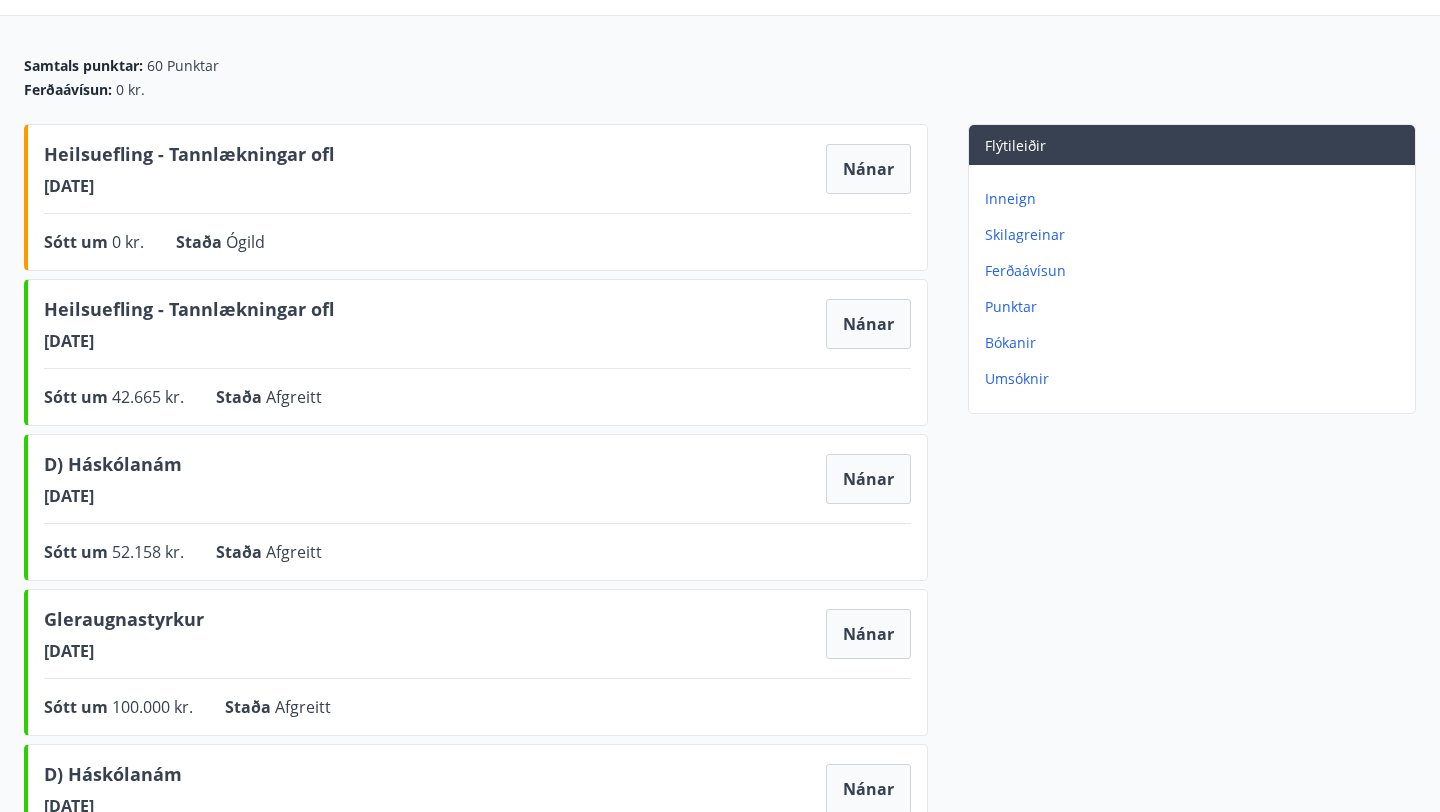 scroll, scrollTop: 189, scrollLeft: 0, axis: vertical 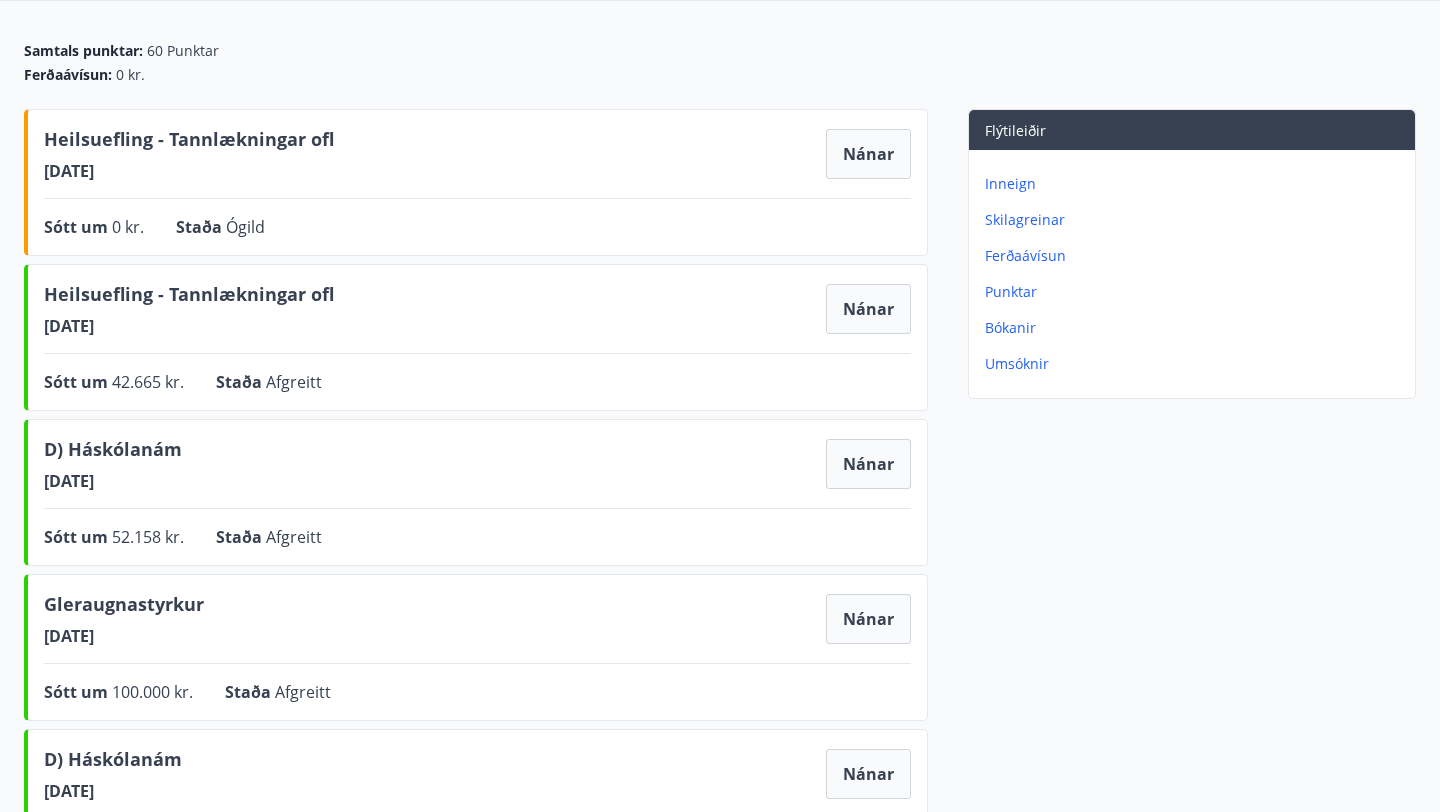 click on "D) Háskólanám 26.09.2024 Nánar" at bounding box center (477, 464) 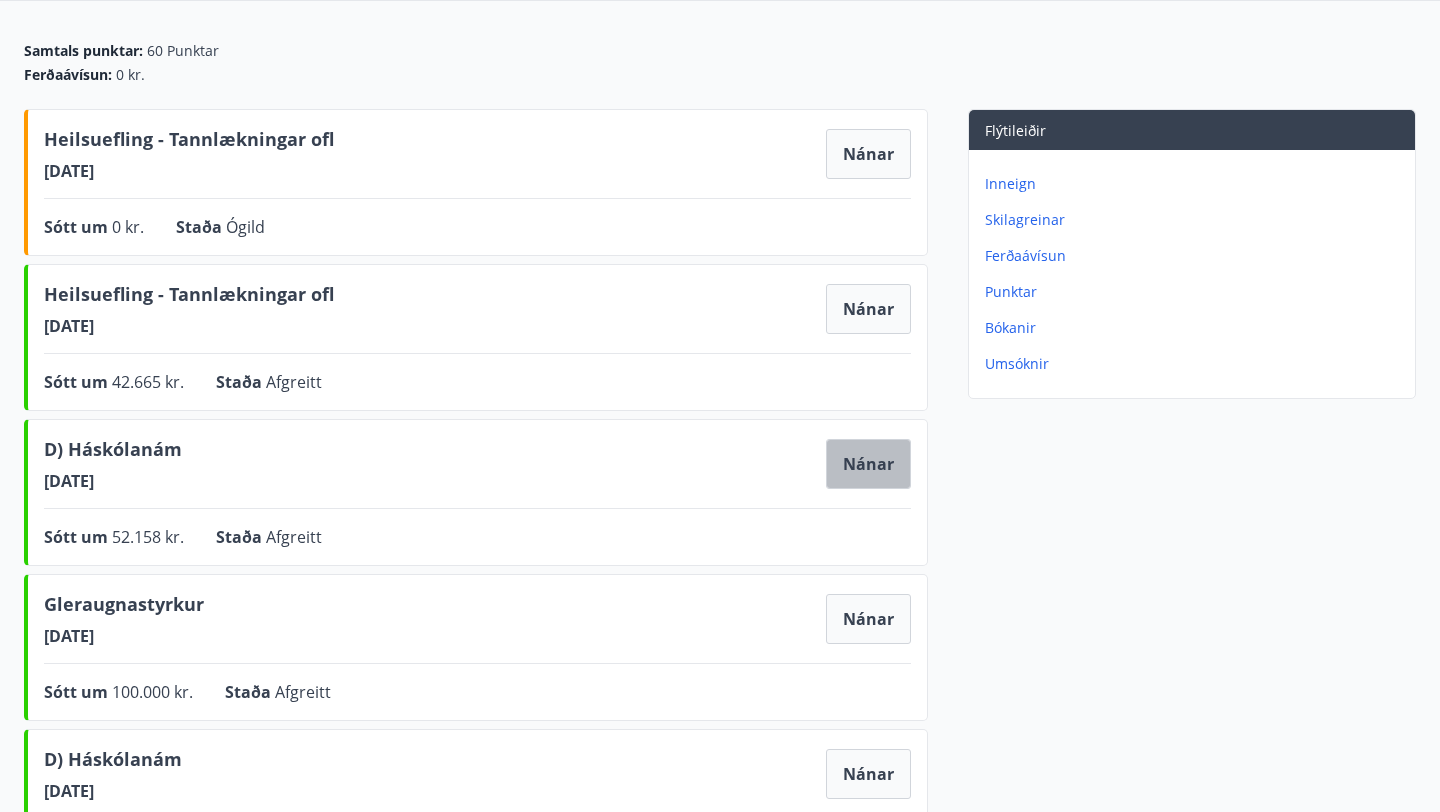 click on "Nánar" at bounding box center (868, 464) 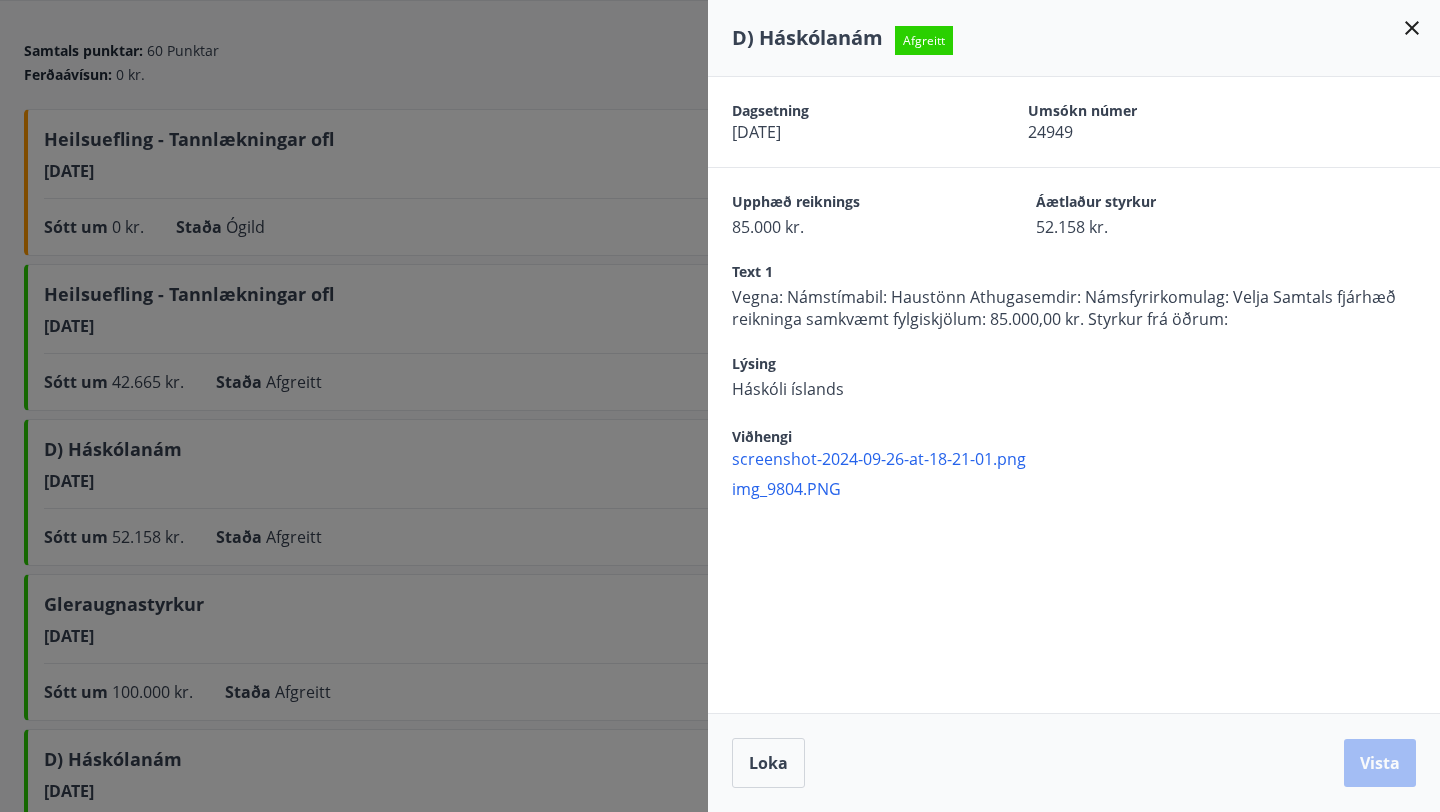 click 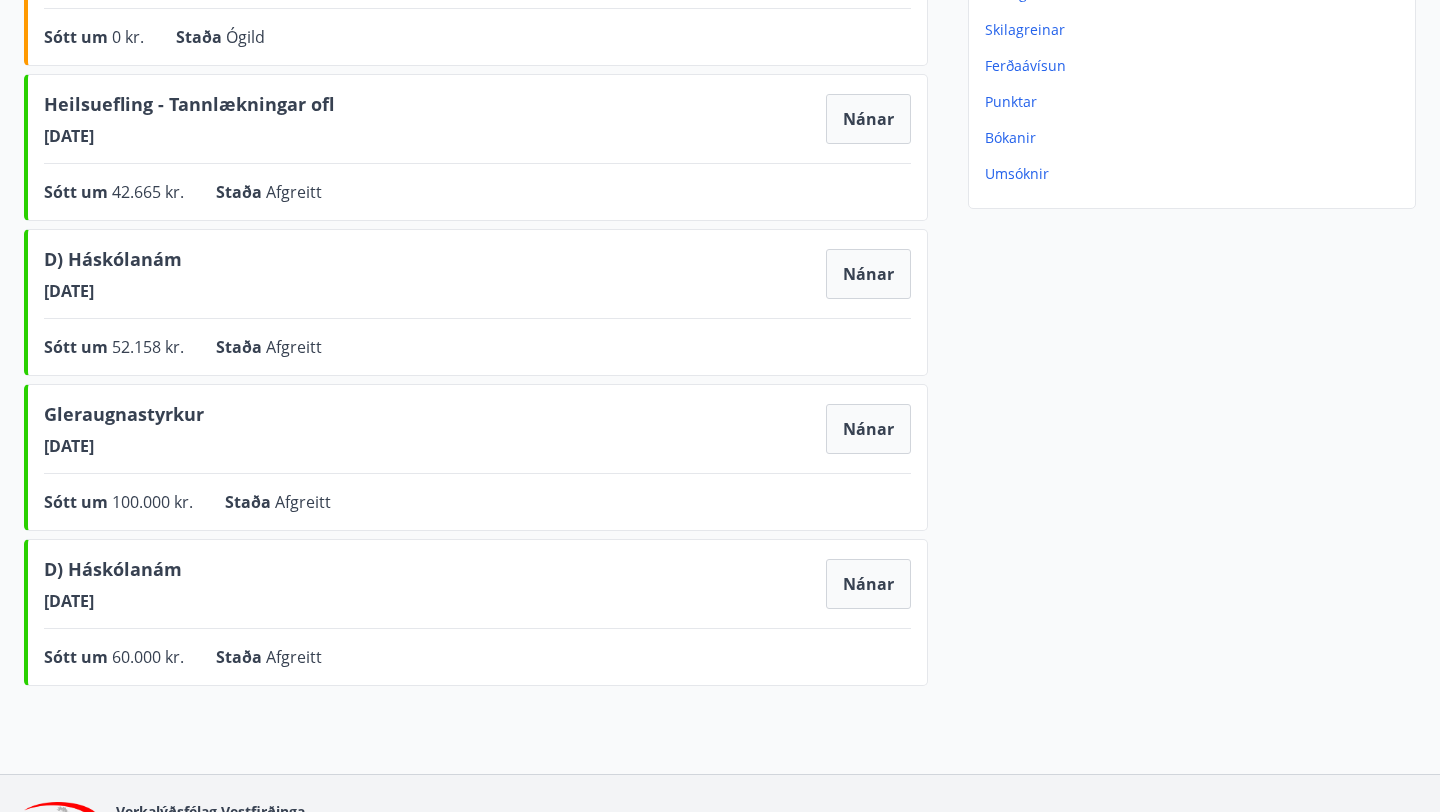 scroll, scrollTop: 0, scrollLeft: 0, axis: both 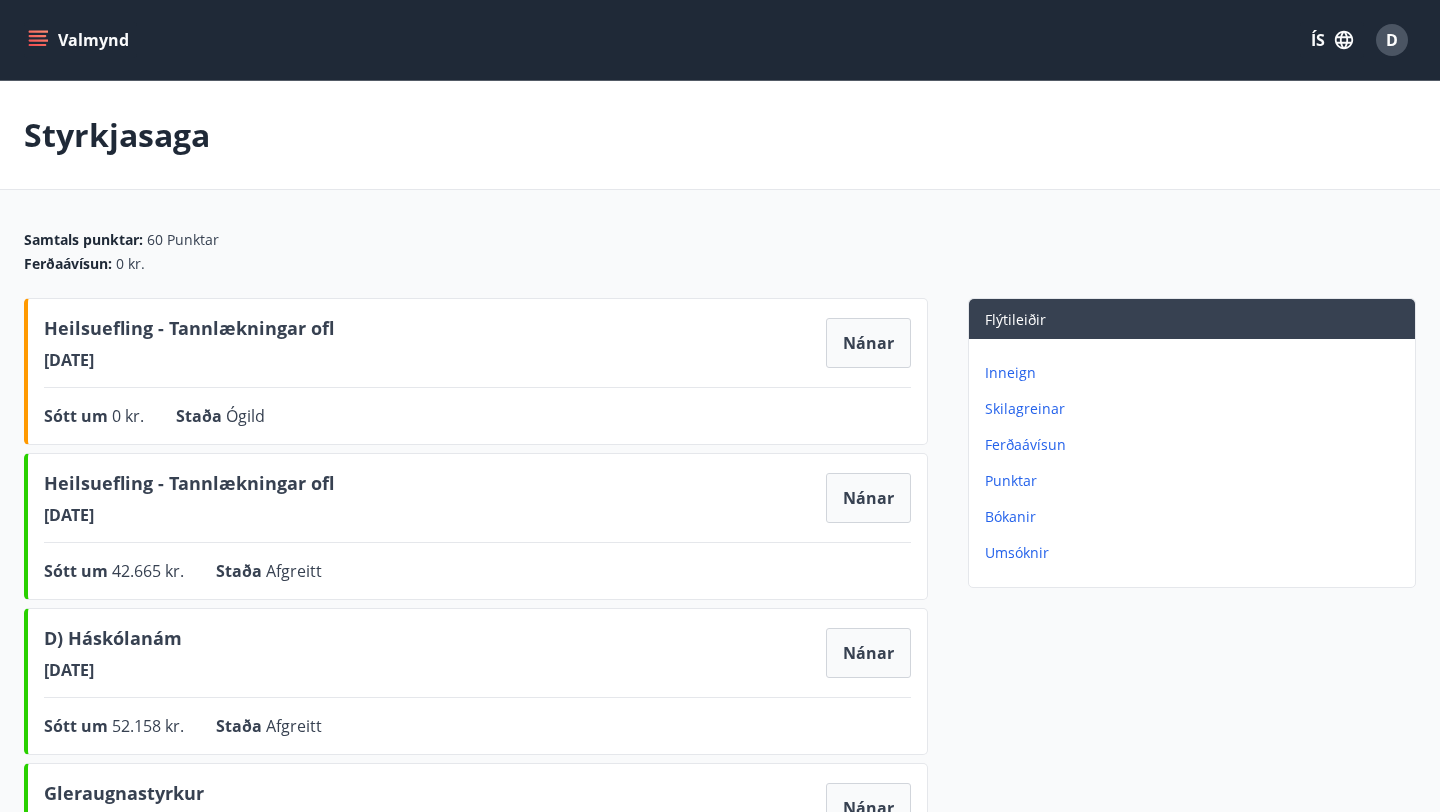 click 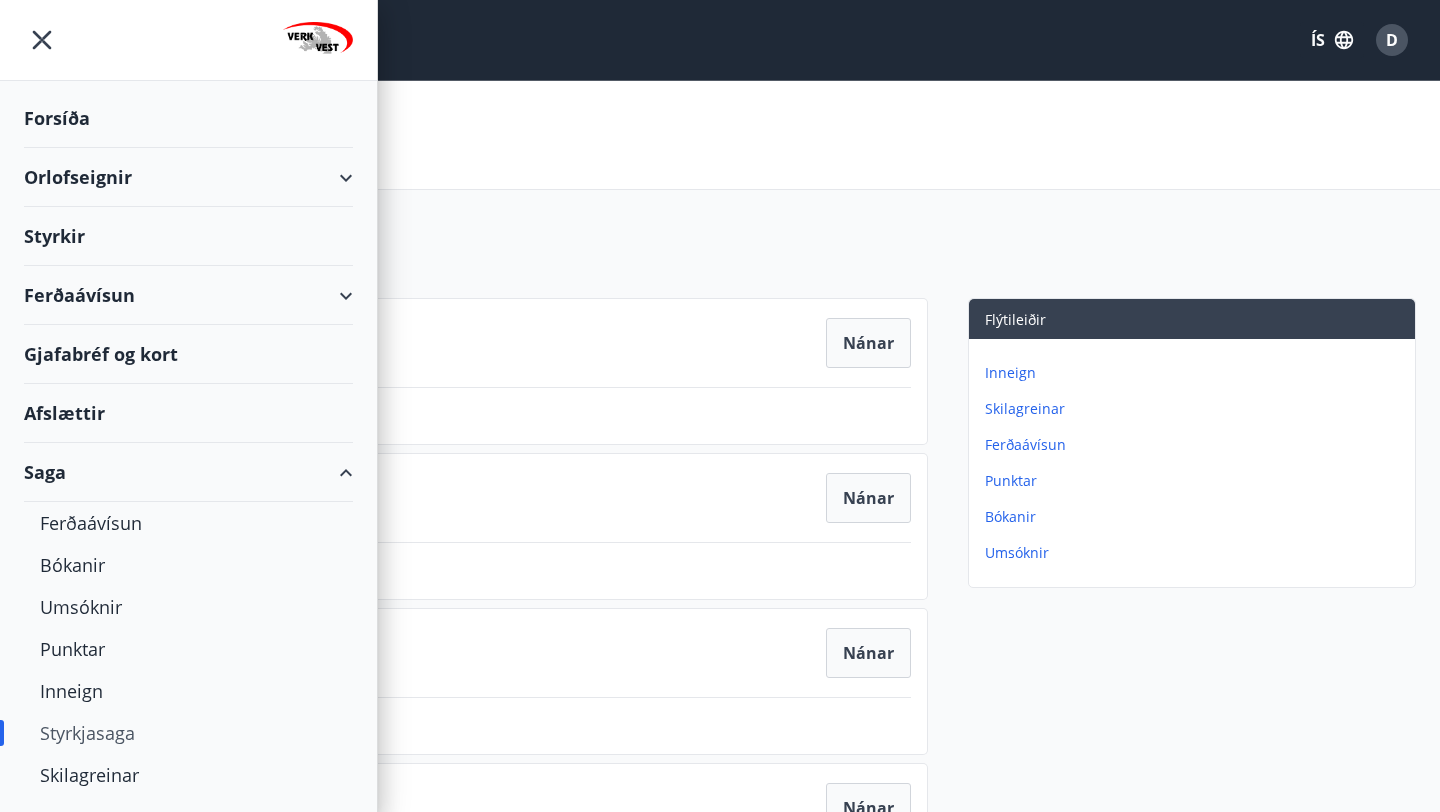 click on "Styrkir" at bounding box center [188, 118] 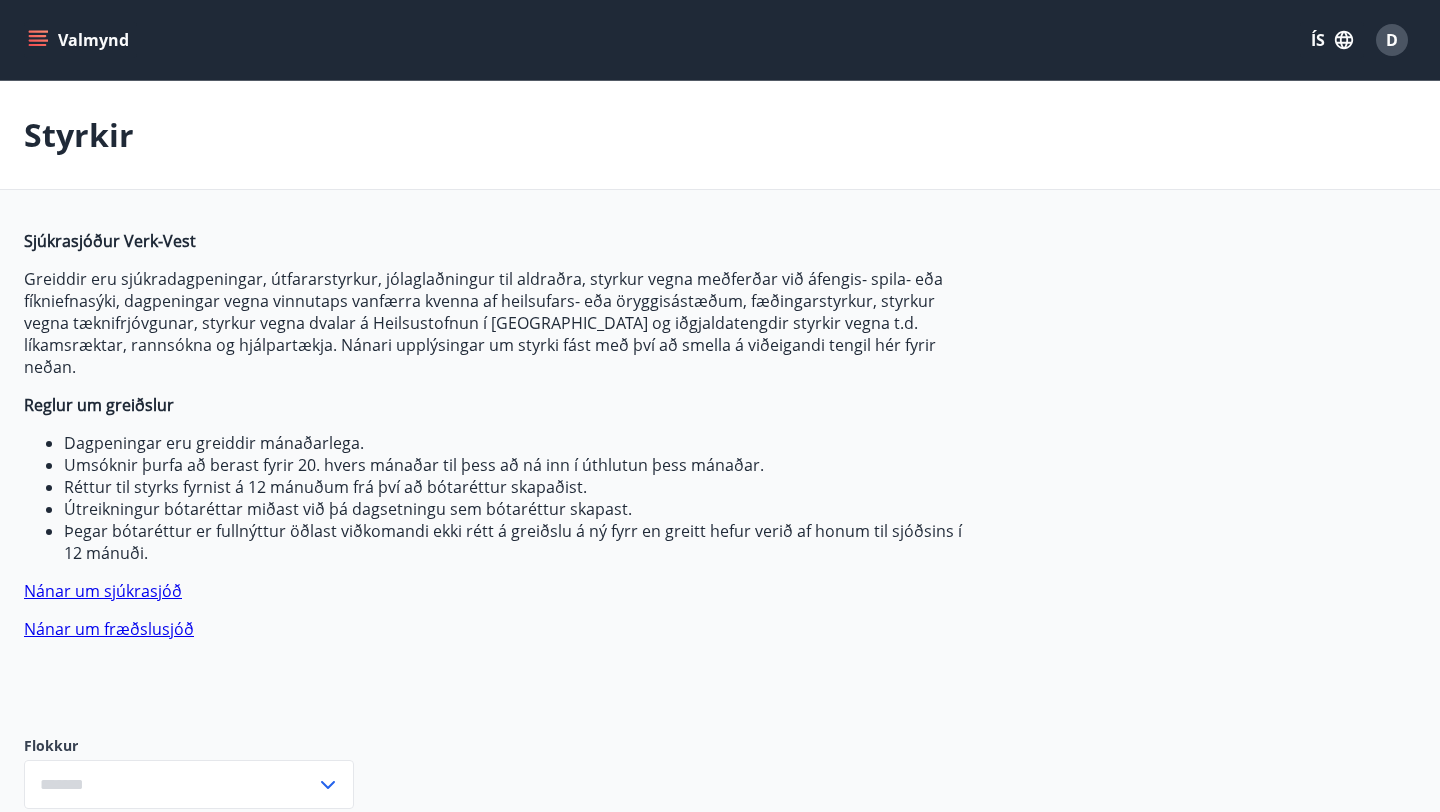 click on "Sjúkrasjóður Verk-Vest
Greiddir eru sjúkradagpeningar, útfararstyrkur, jólaglaðningur til aldraðra, styrkur vegna meðferðar við áfengis- spila- eða fíkniefnasýki, dagpeningar vegna vinnutaps vanfærra kvenna af heilsufars- eða öryggisástæðum, fæðingarstyrkur, styrkur vegna tæknifrjóvgunar, styrkur vegna dvalar á Heilsustofnun í Hveragerði og iðgjaldatengdir styrkir vegna t.d. líkamsræktar, rannsókna og hjálpartækja. Nánari upplýsingar um styrki fást með því að smella á viðeigandi tengil hér fyrir neðan.
Reglur um greiðslur
Dagpeningar eru greiddir mánaðarlega.
Umsóknir þurfa að berast fyrir 20. hvers mánaðar til þess að ná inn í úthlutun þess mánaðar.
Réttur til styrks fyrnist á 12 mánuðum frá því að bótaréttur skapaðist.
Útreikningur bótaréttar miðast við þá dagsetningu sem bótaréttur skapast.
Nánar um sjúkrasjóð
Nánar um fræðslusjóð" at bounding box center (496, 435) 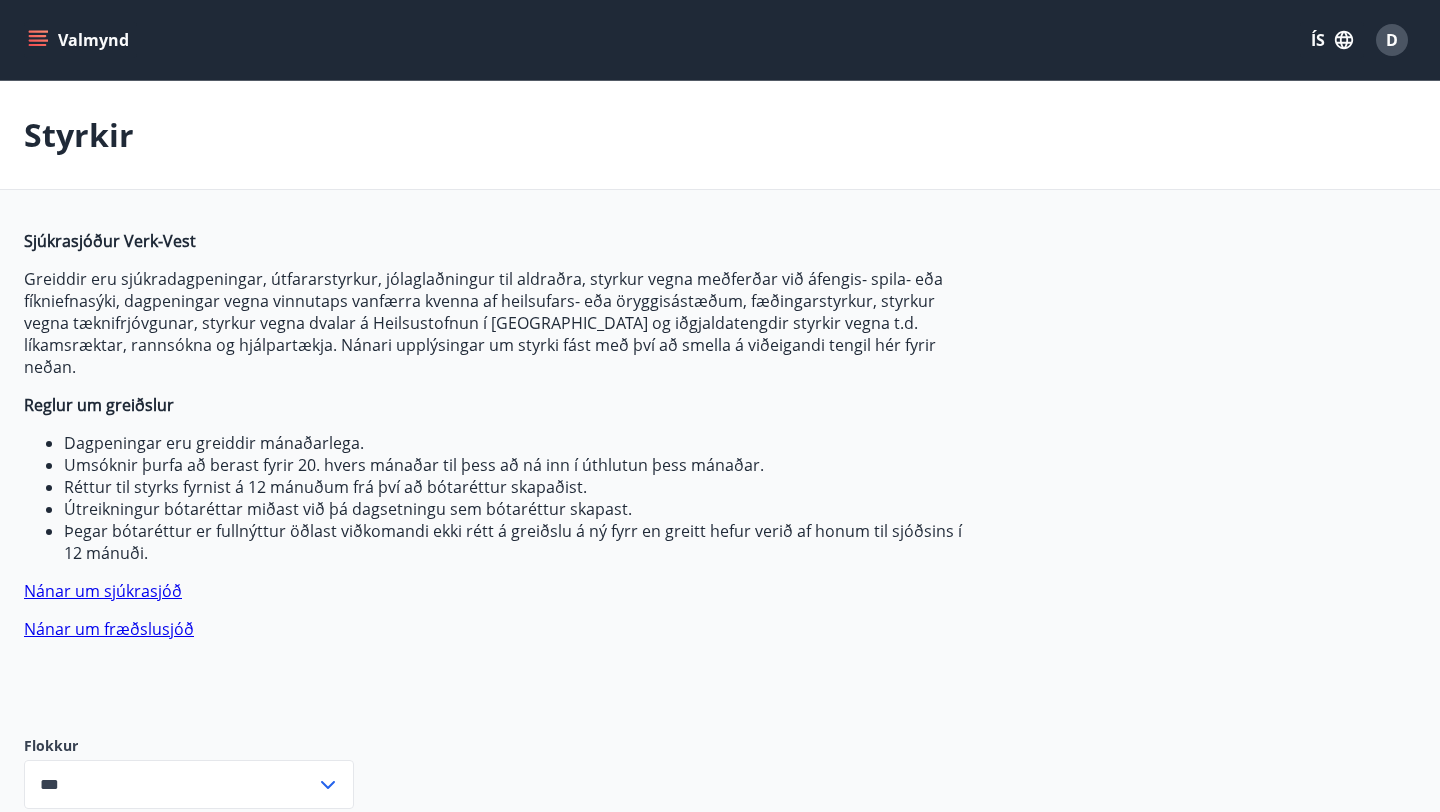 click on "***" at bounding box center (170, 784) 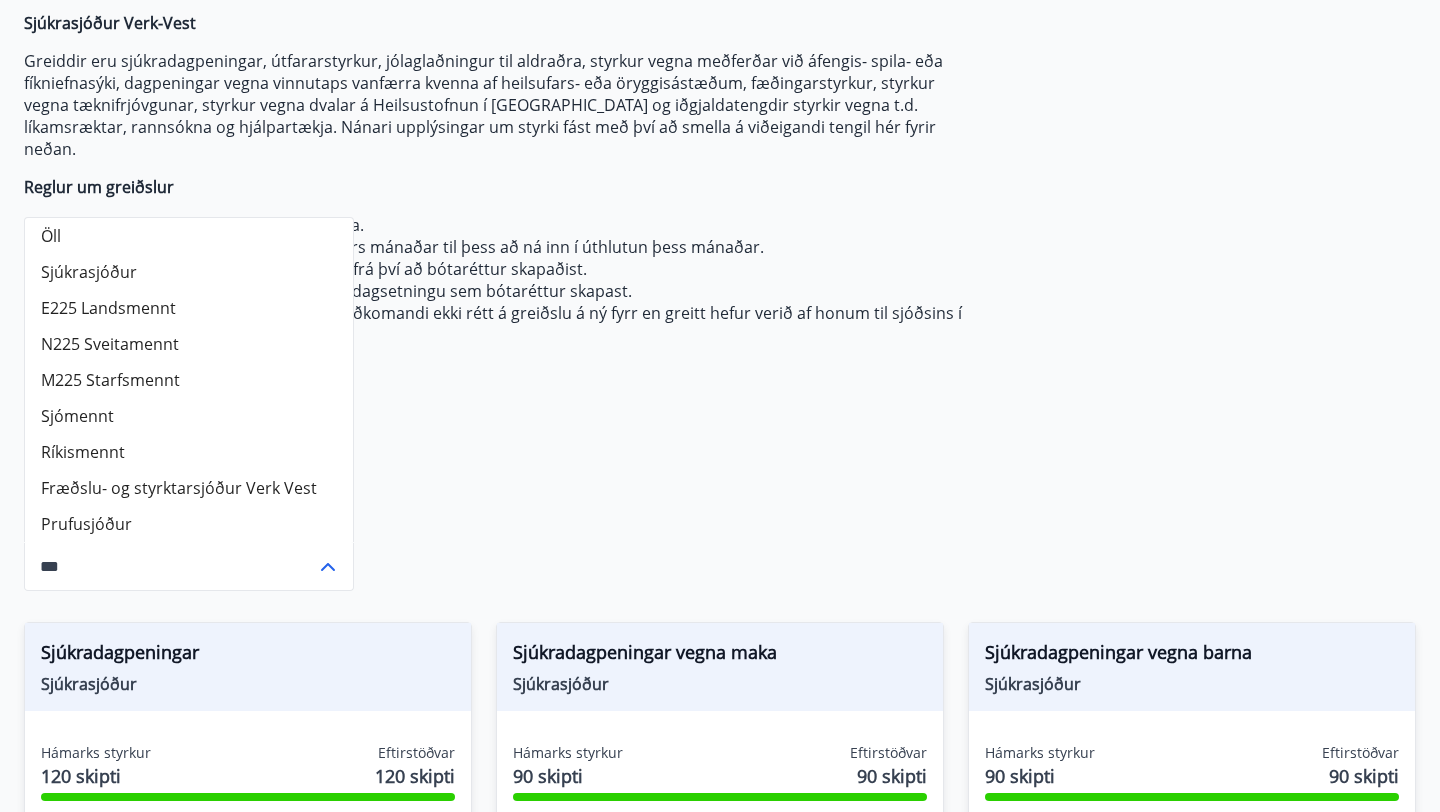 scroll, scrollTop: 219, scrollLeft: 0, axis: vertical 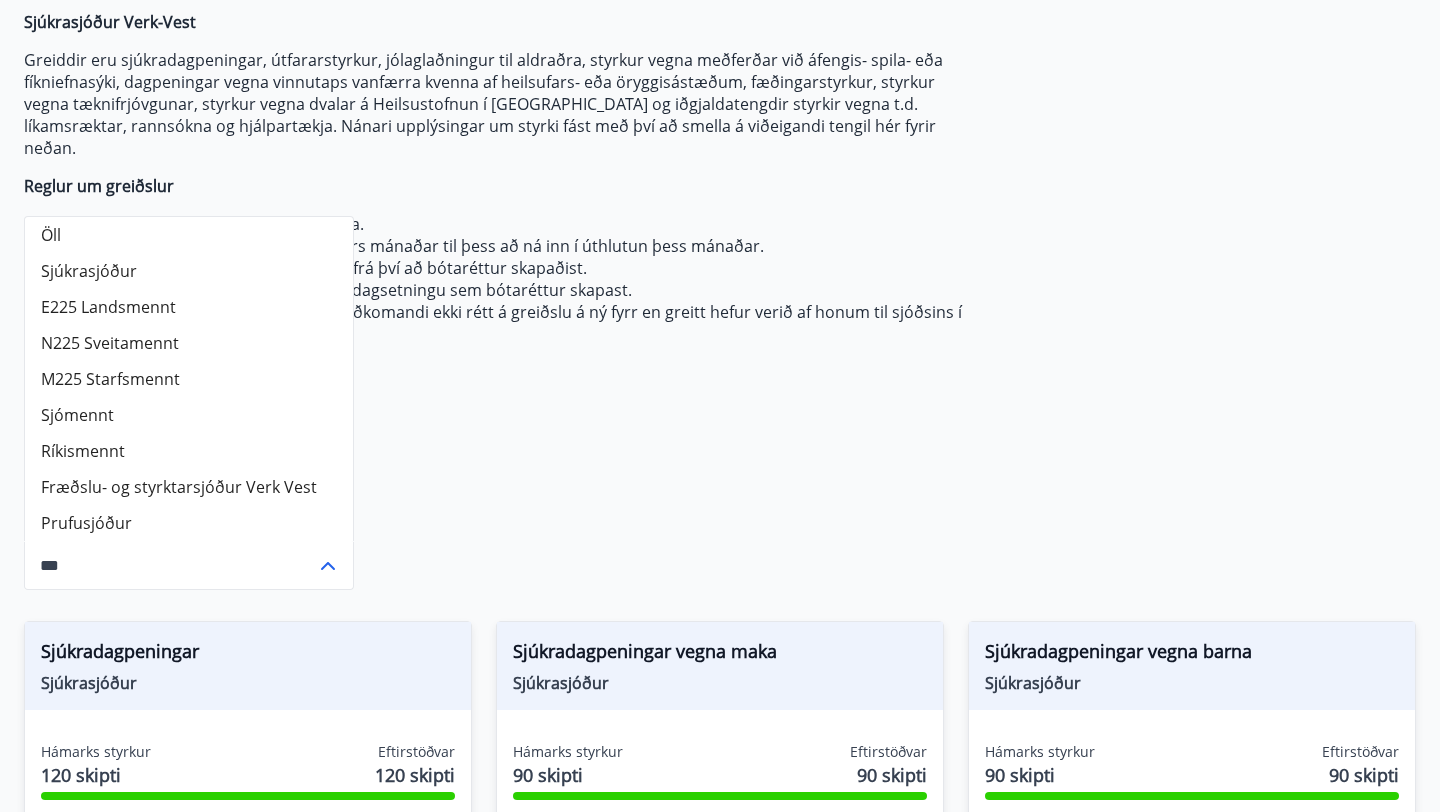 click on "M225 Starfsmennt" at bounding box center [189, 379] 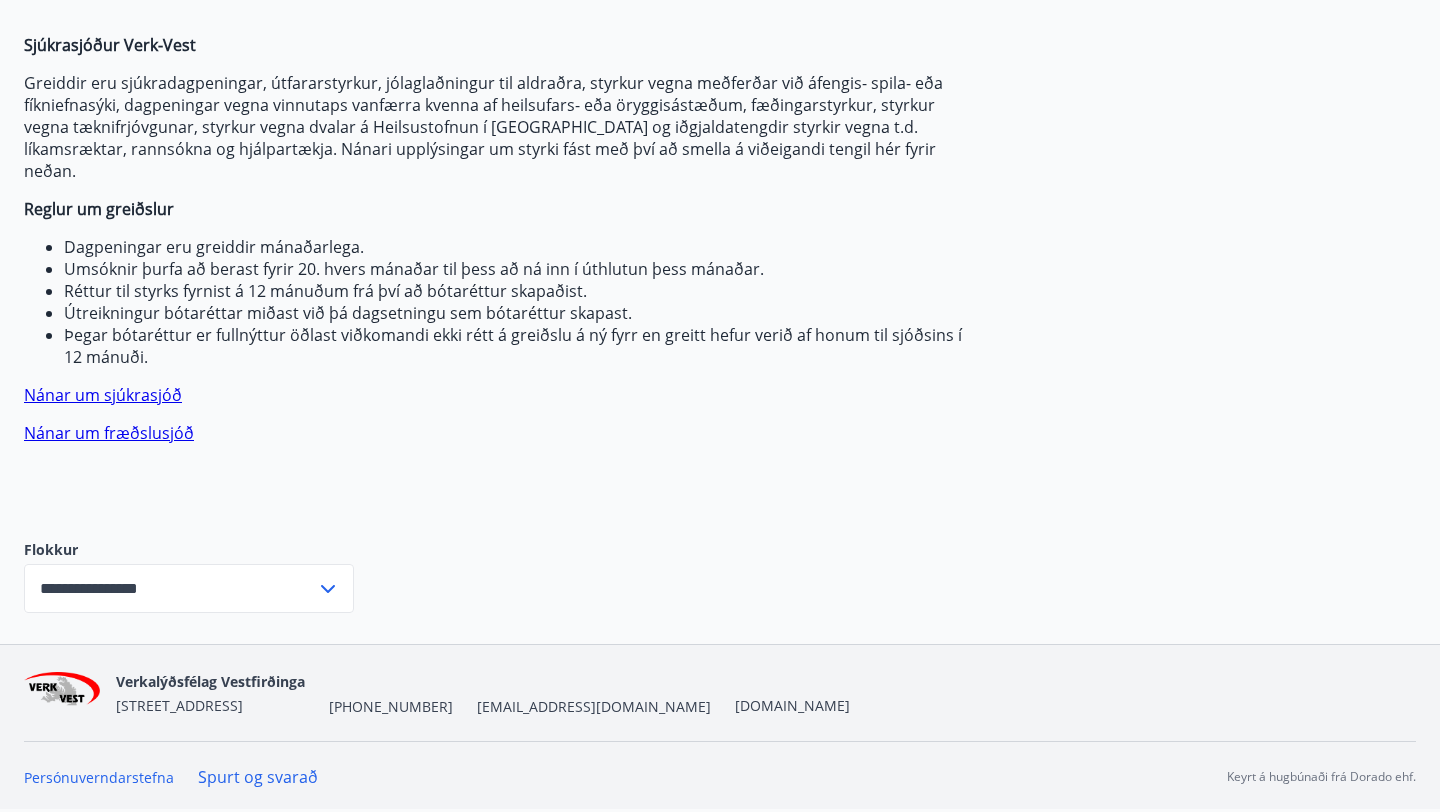 scroll, scrollTop: 174, scrollLeft: 0, axis: vertical 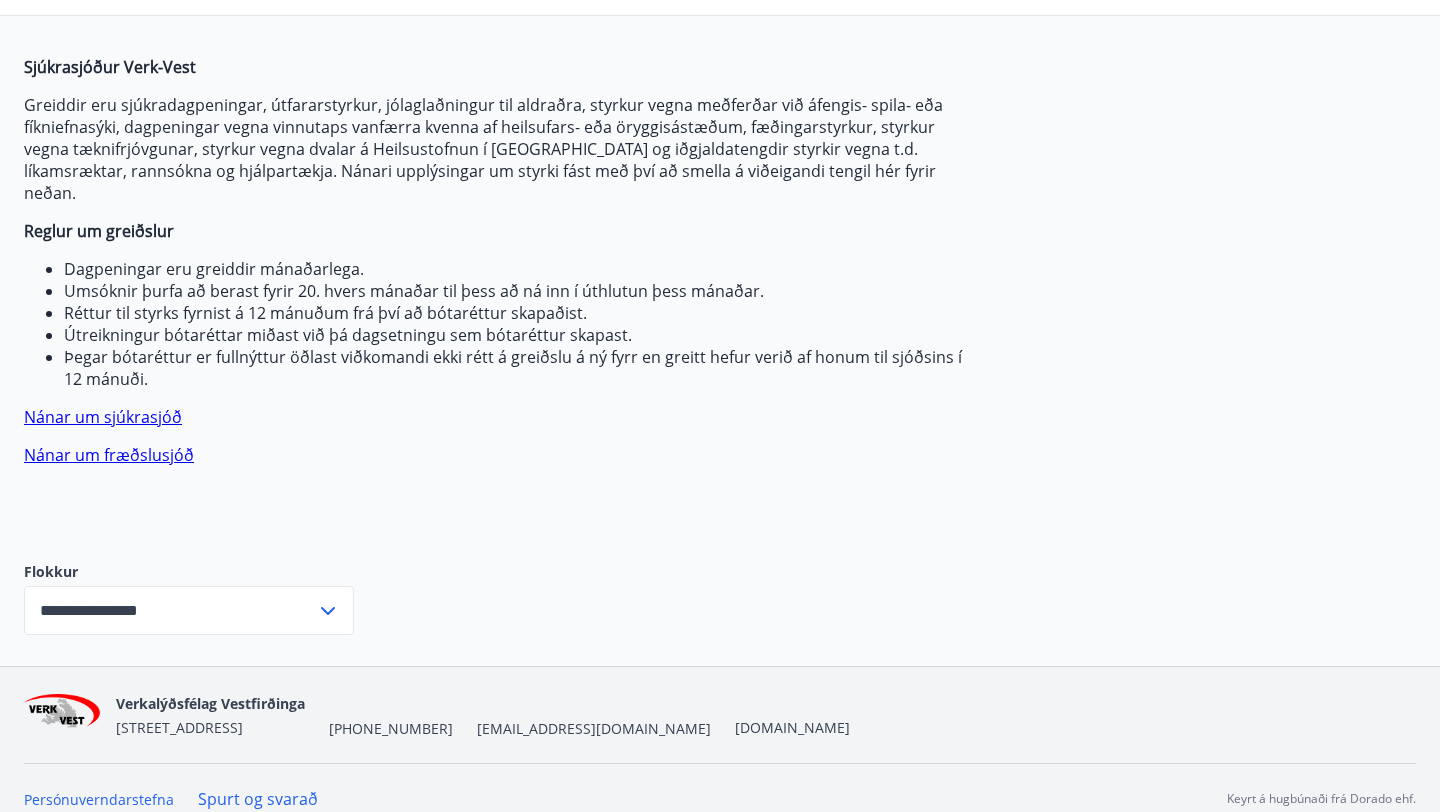 click on "Sjúkrasjóður Verk-Vest
Greiddir eru sjúkradagpeningar, útfararstyrkur, jólaglaðningur til aldraðra, styrkur vegna meðferðar við áfengis- spila- eða fíkniefnasýki, dagpeningar vegna vinnutaps vanfærra kvenna af heilsufars- eða öryggisástæðum, fæðingarstyrkur, styrkur vegna tæknifrjóvgunar, styrkur vegna dvalar á Heilsustofnun í Hveragerði og iðgjaldatengdir styrkir vegna t.d. líkamsræktar, rannsókna og hjálpartækja. Nánari upplýsingar um styrki fást með því að smella á viðeigandi tengil hér fyrir neðan.
Reglur um greiðslur
Dagpeningar eru greiddir mánaðarlega.
Umsóknir þurfa að berast fyrir 20. hvers mánaðar til þess að ná inn í úthlutun þess mánaðar.
Réttur til styrks fyrnist á 12 mánuðum frá því að bótaréttur skapaðist.
Útreikningur bótaréttar miðast við þá dagsetningu sem bótaréttur skapast.
Nánar um sjúkrasjóð
Nánar um fræðslusjóð" at bounding box center (496, 293) 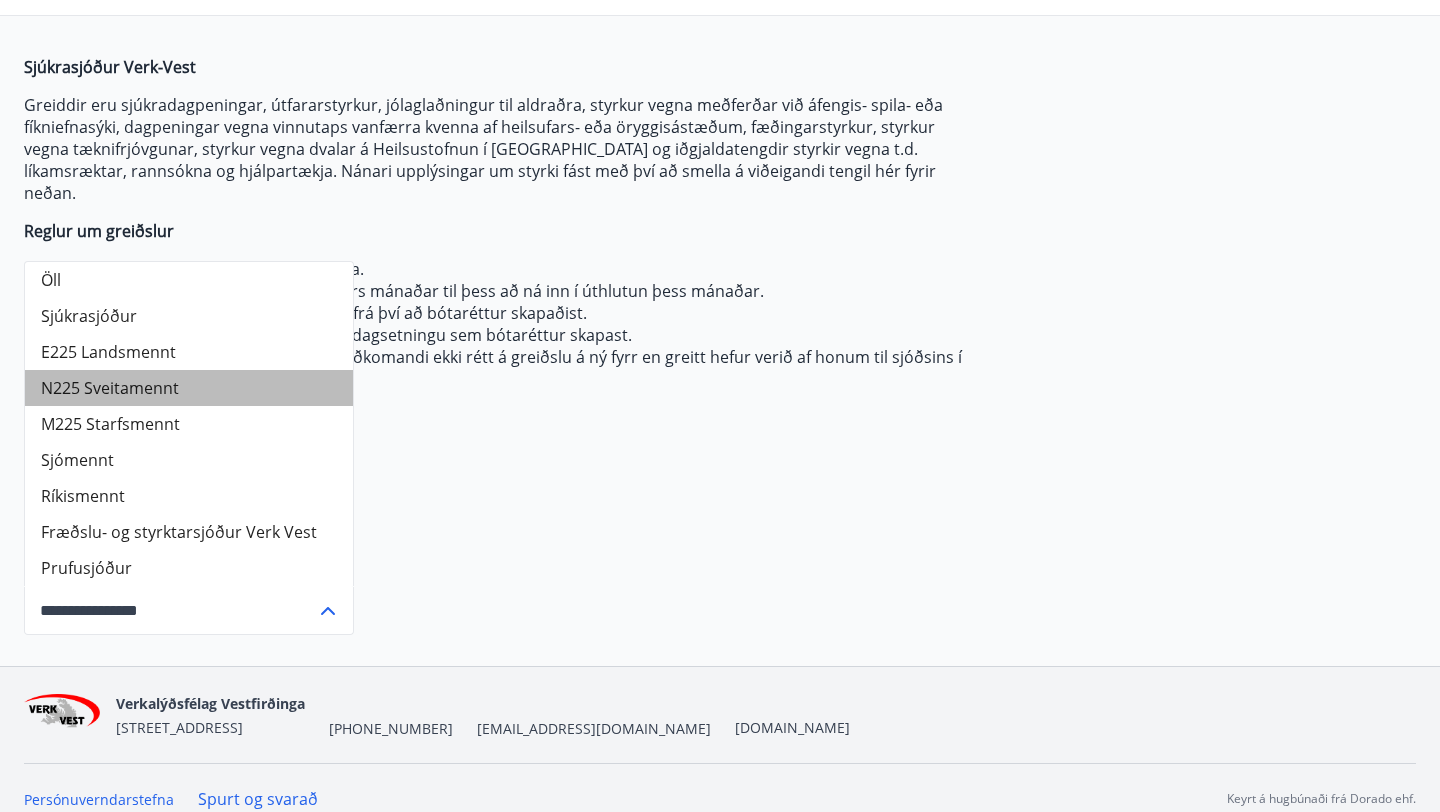 click on "N225 Sveitamennt" at bounding box center (189, 388) 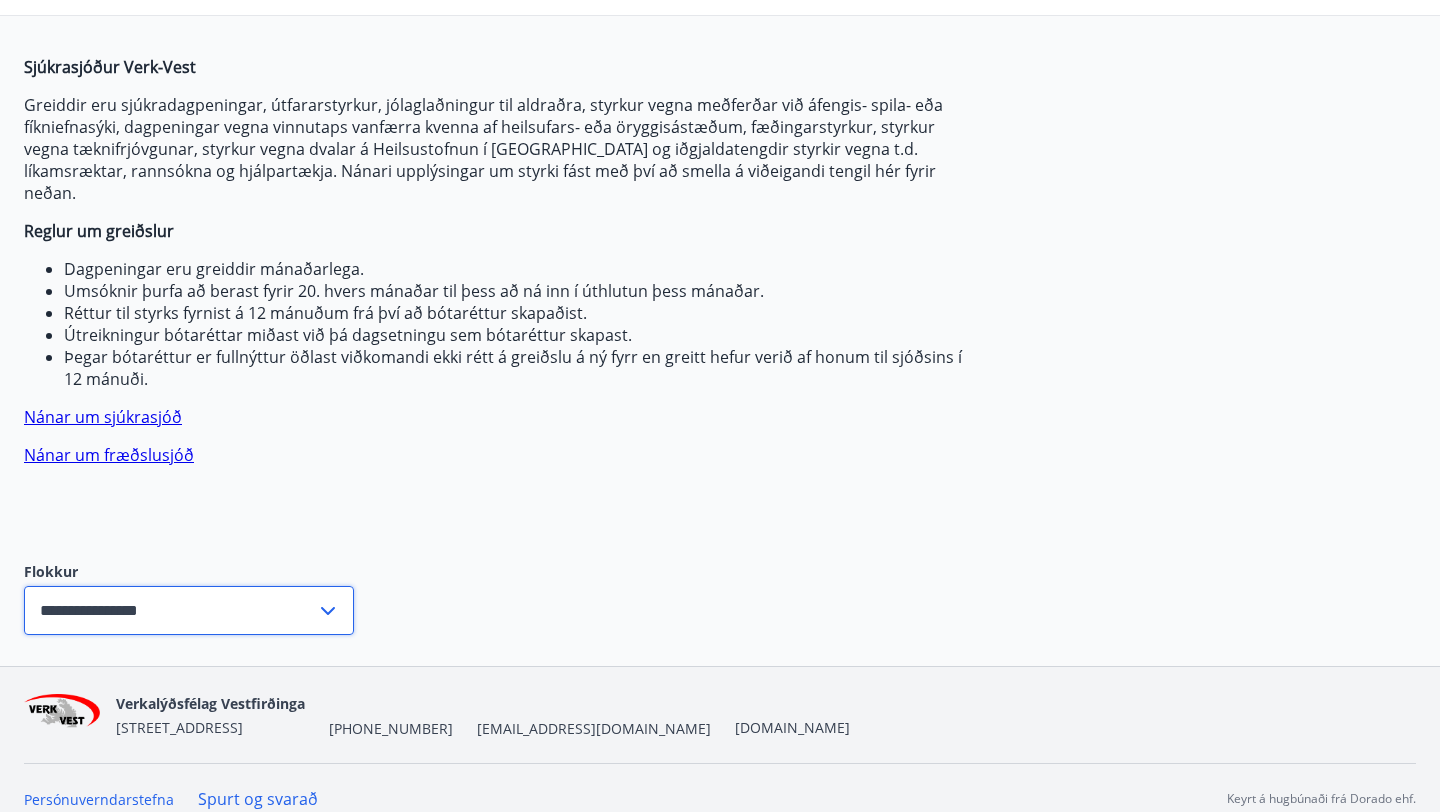 click on "**********" at bounding box center [170, 610] 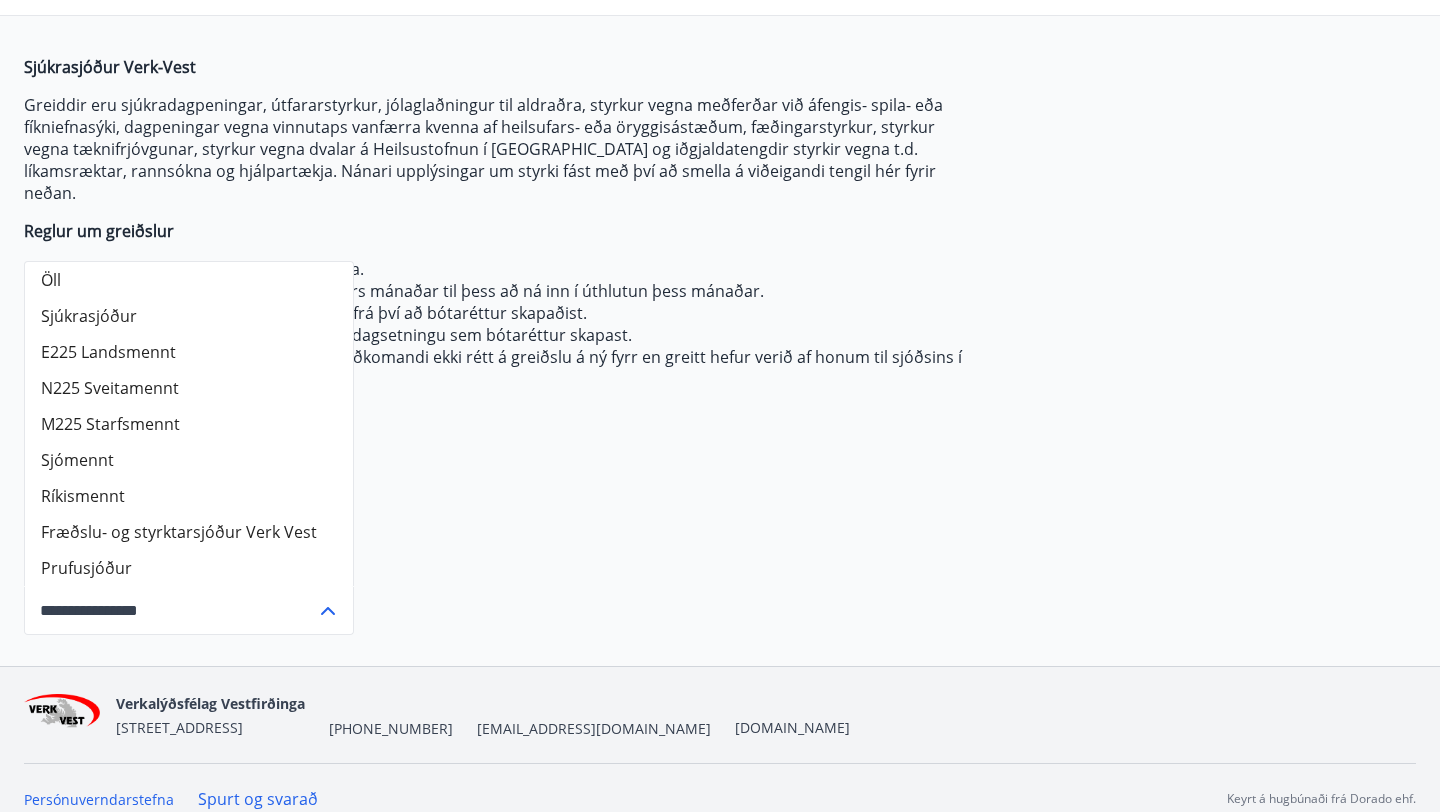 click on "E225 Landsmennt" at bounding box center (189, 352) 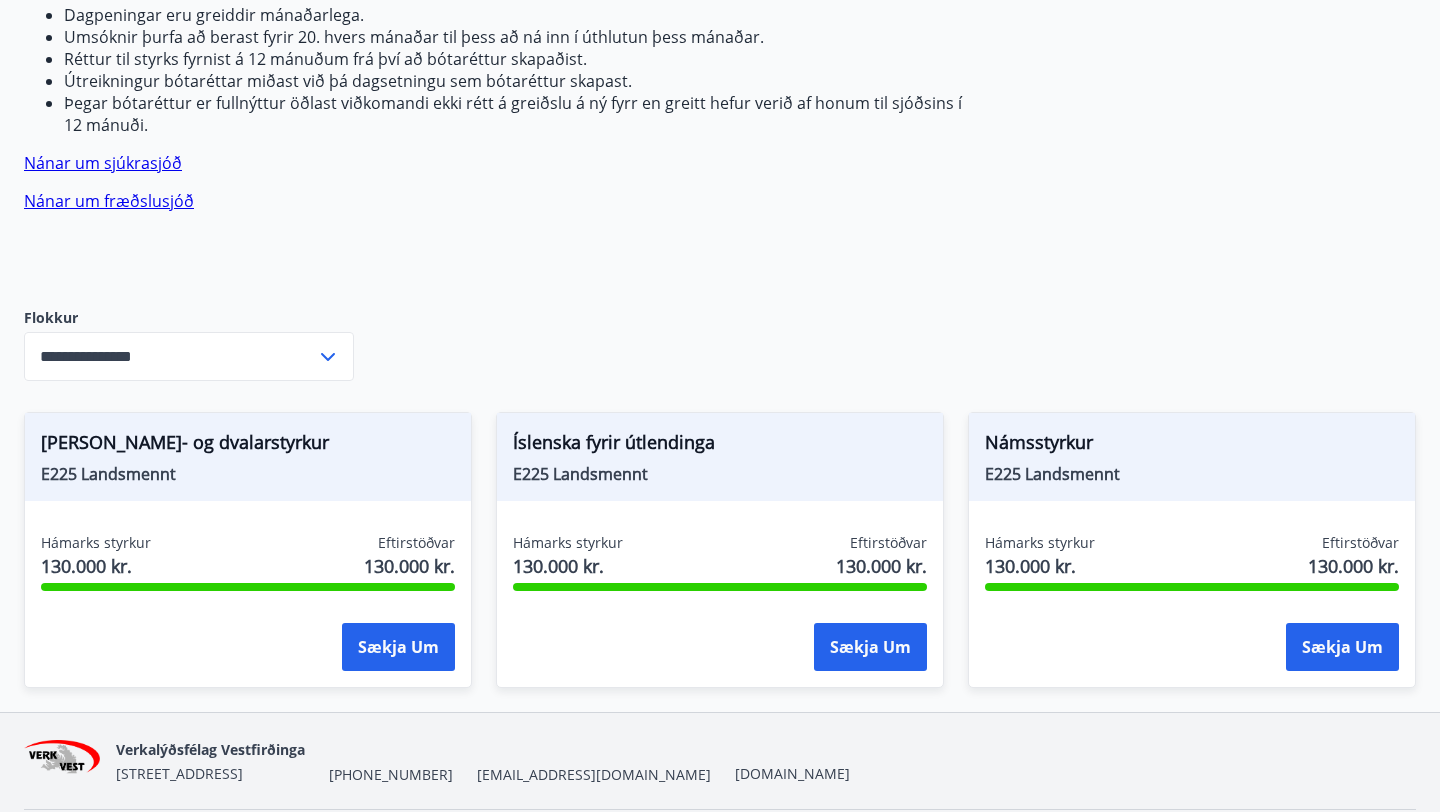 scroll, scrollTop: 474, scrollLeft: 0, axis: vertical 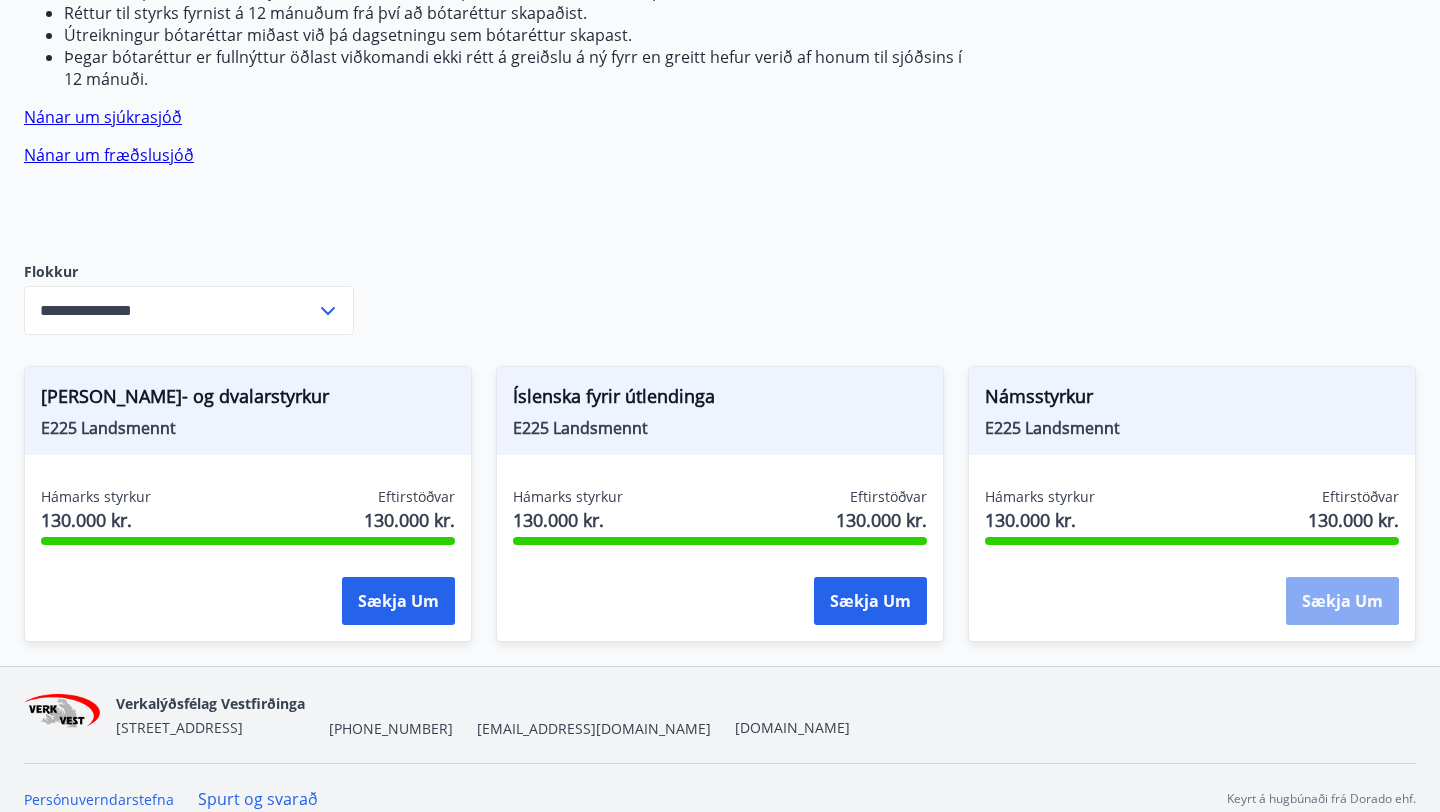 click on "Sækja um" at bounding box center (1342, 601) 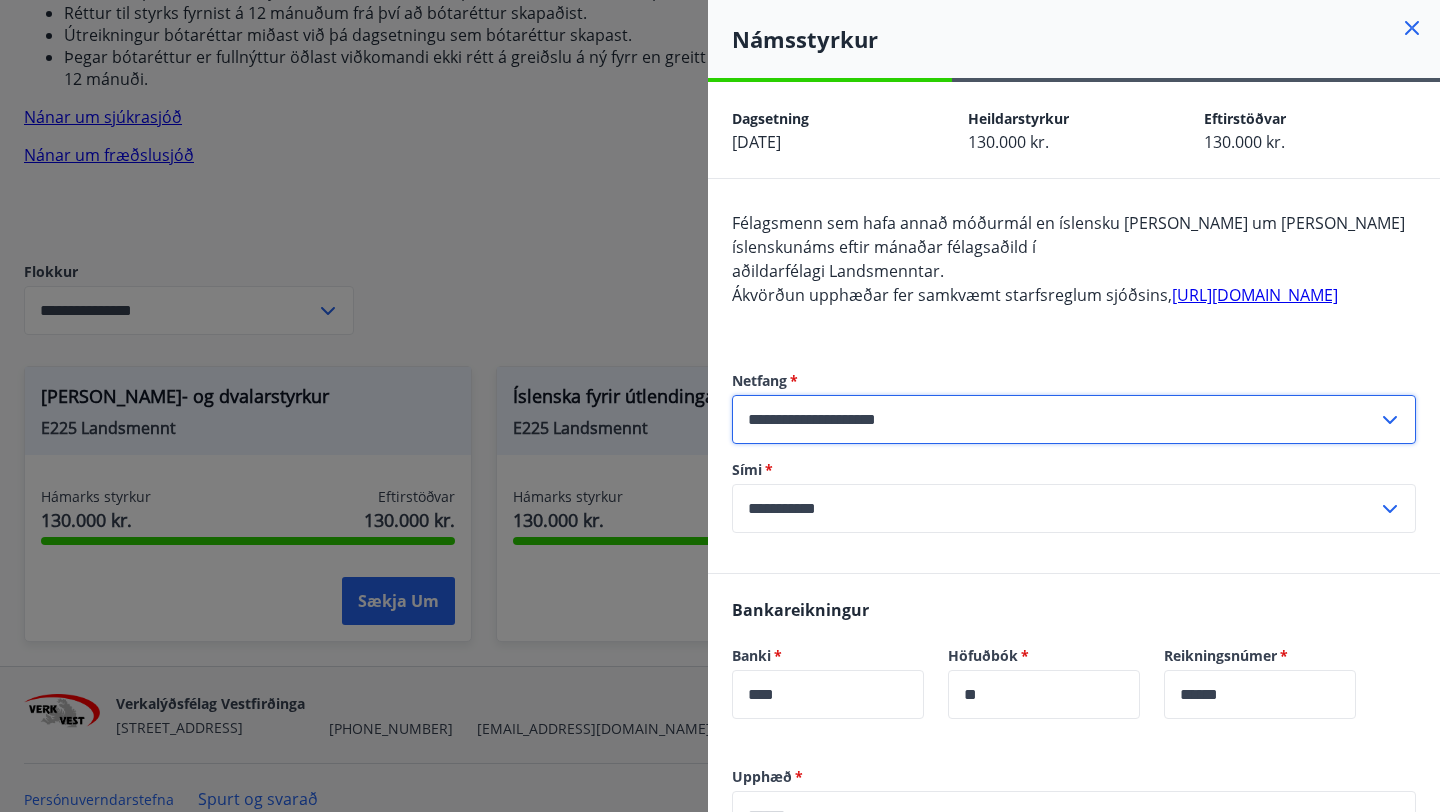 click on "**********" at bounding box center (1055, 419) 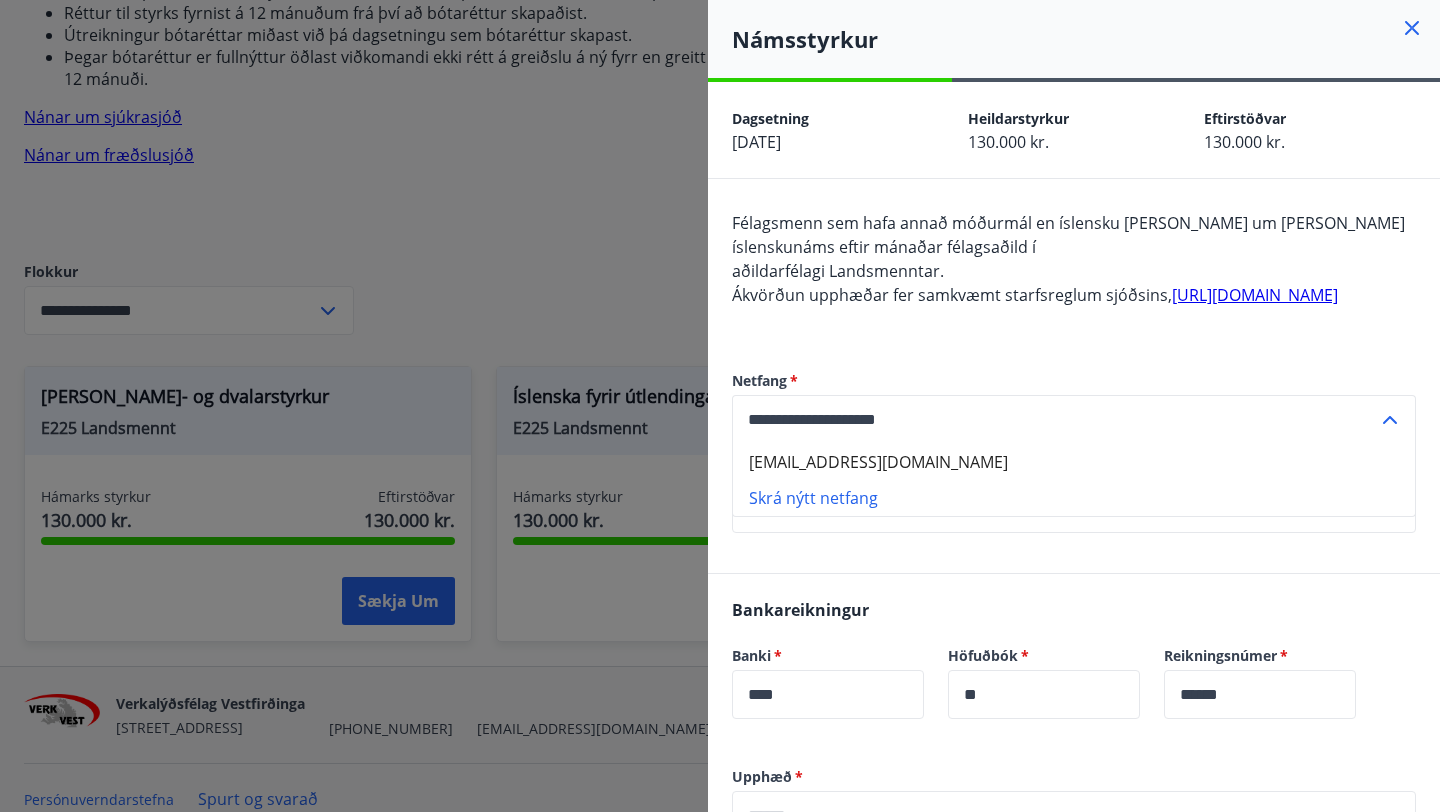 click on "**********" at bounding box center [1074, 452] 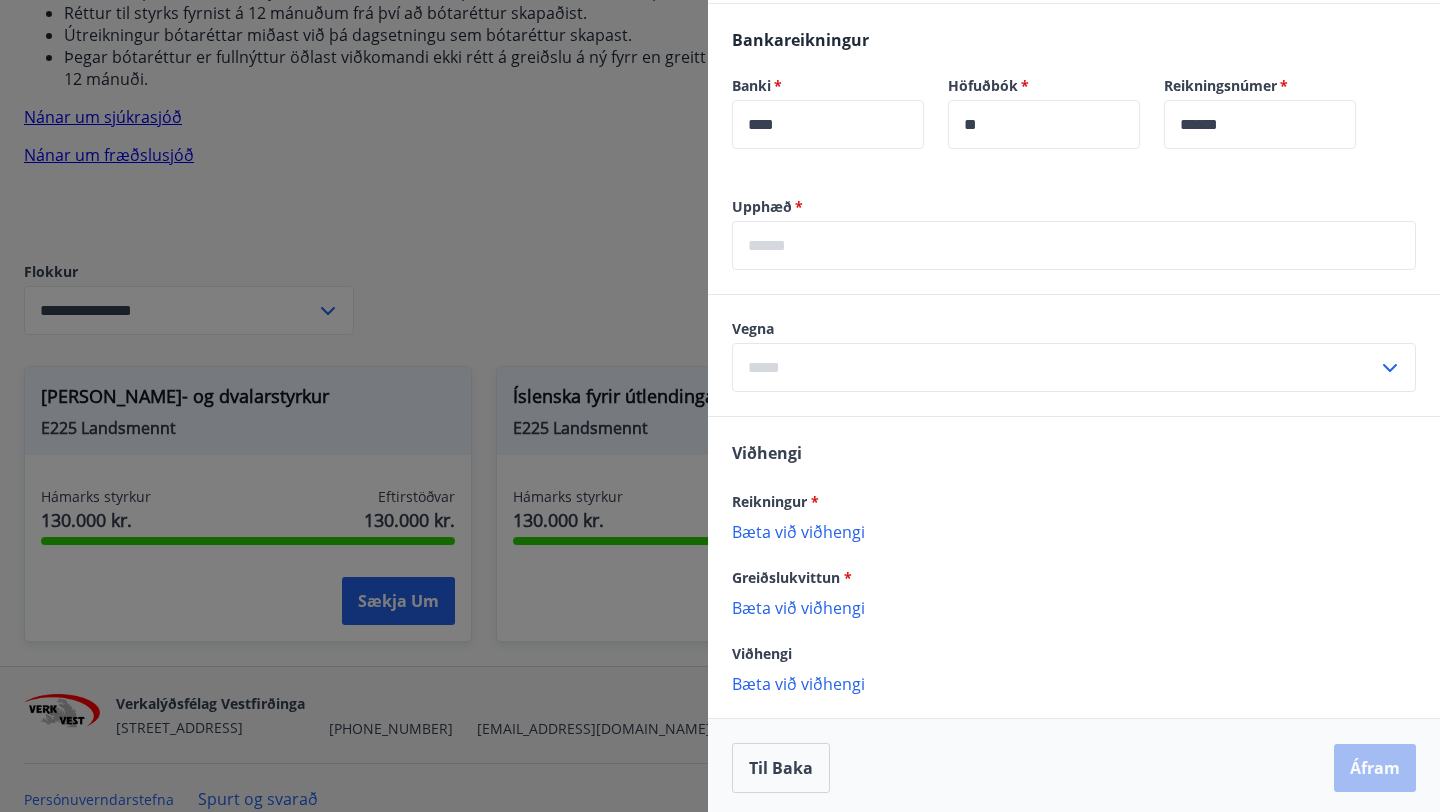 scroll, scrollTop: 571, scrollLeft: 0, axis: vertical 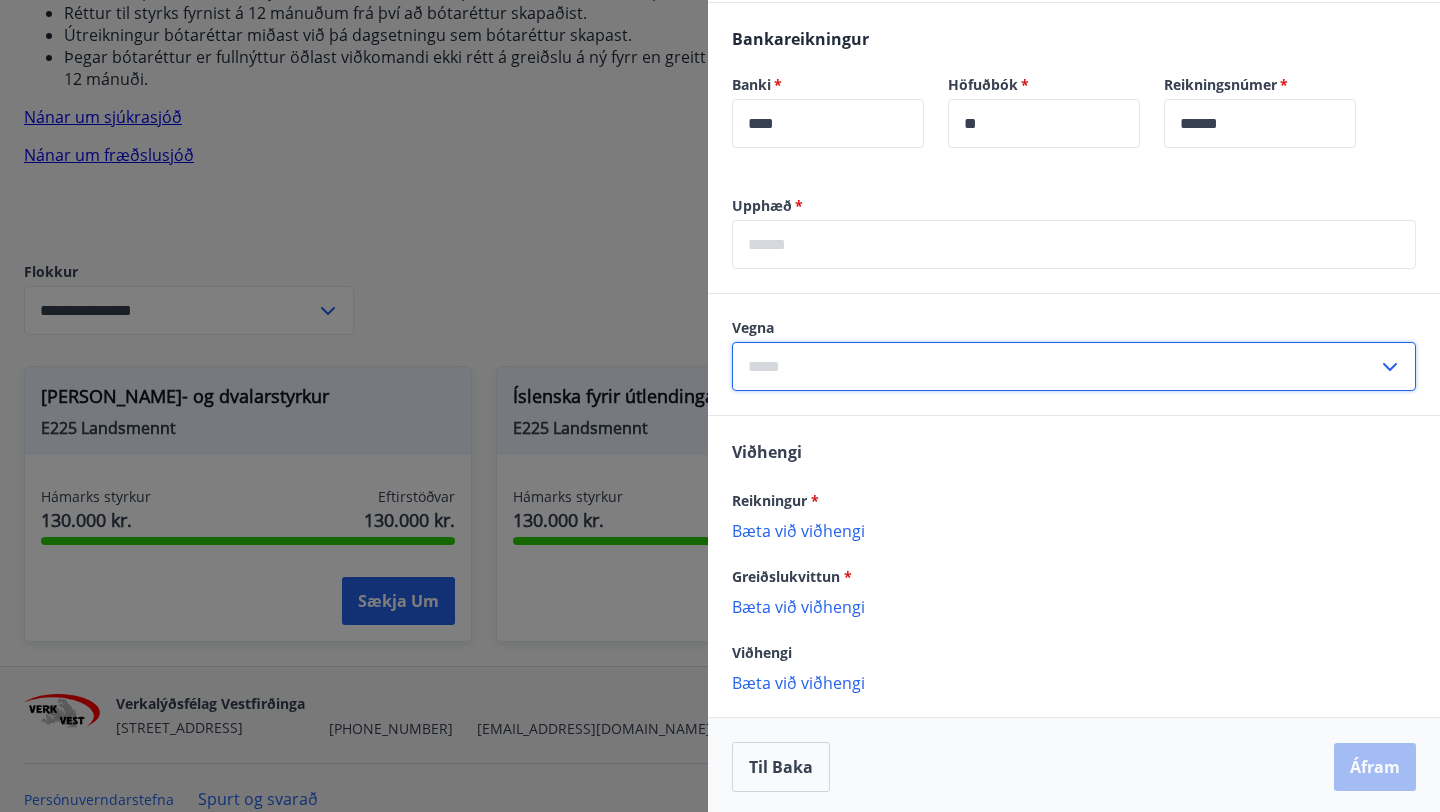 click at bounding box center [1055, 366] 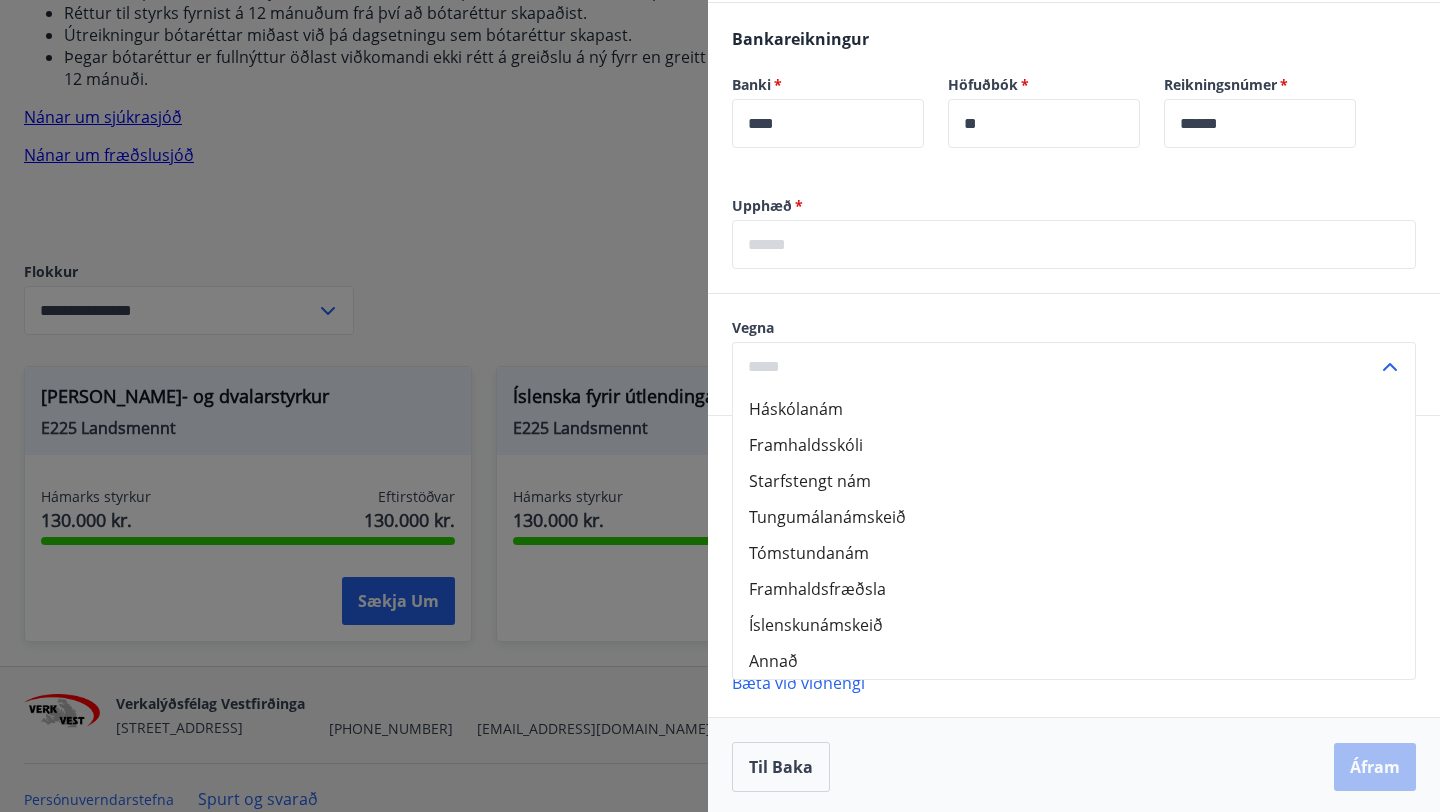 click on "Háskólanám" at bounding box center [1074, 409] 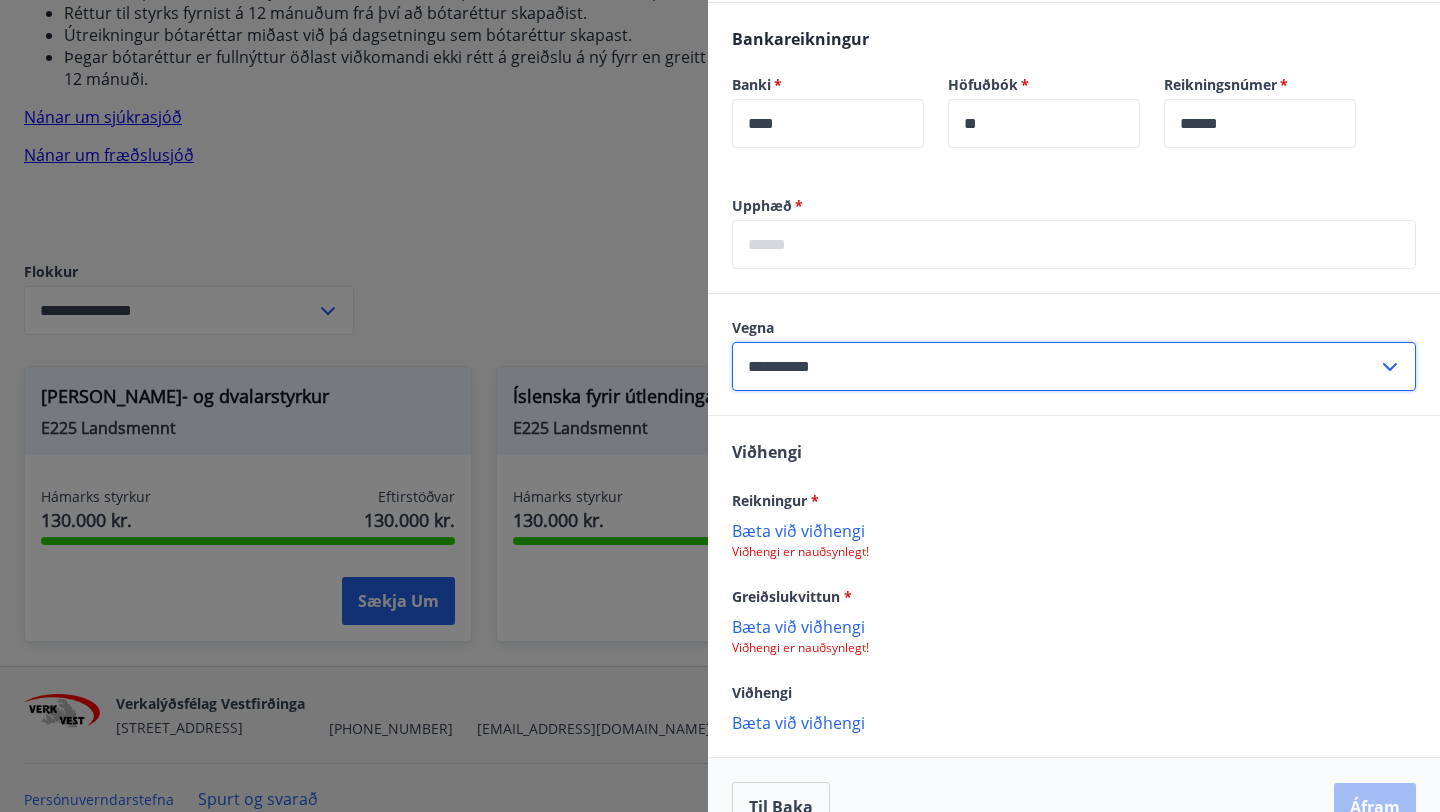 click on "**********" at bounding box center (1055, 366) 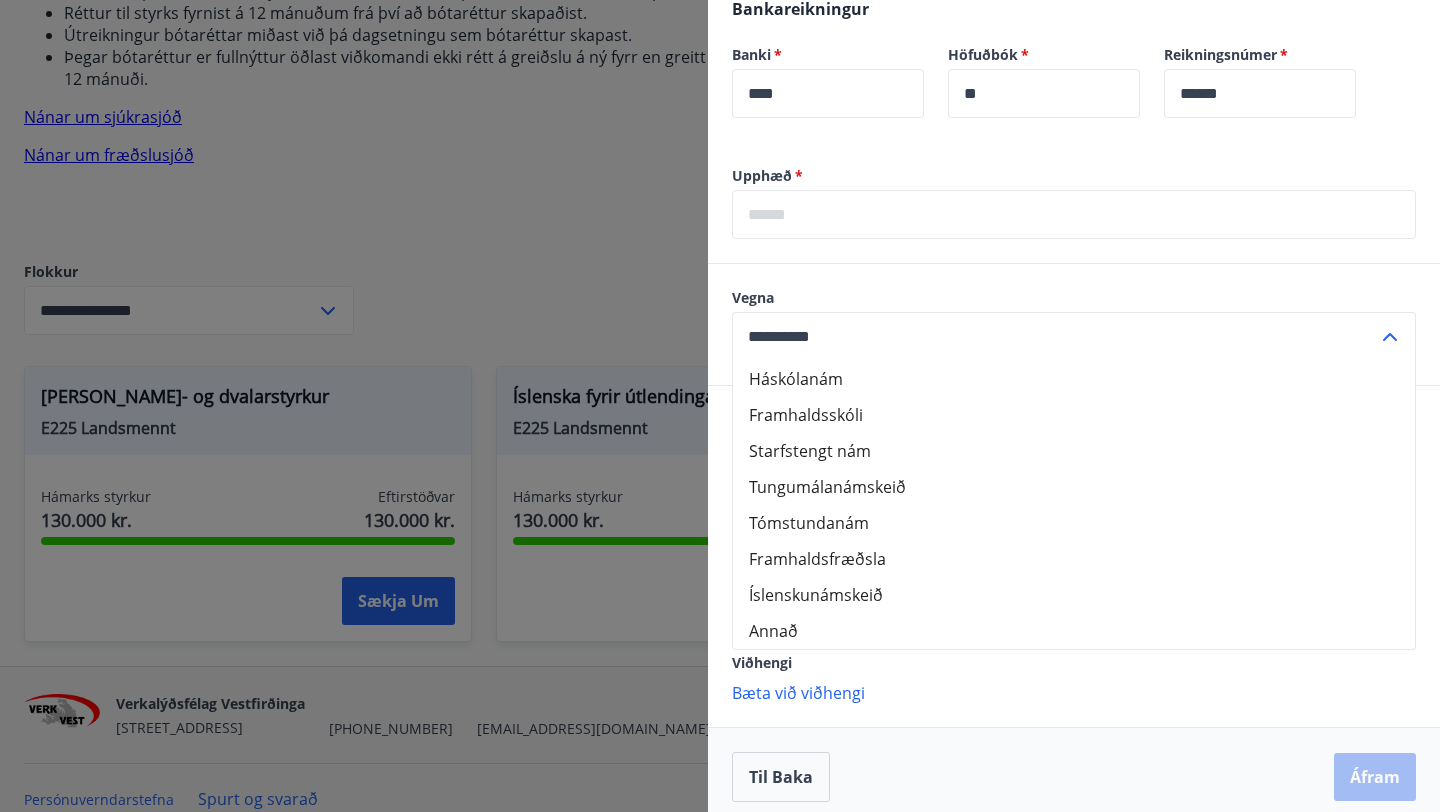 scroll, scrollTop: 639, scrollLeft: 0, axis: vertical 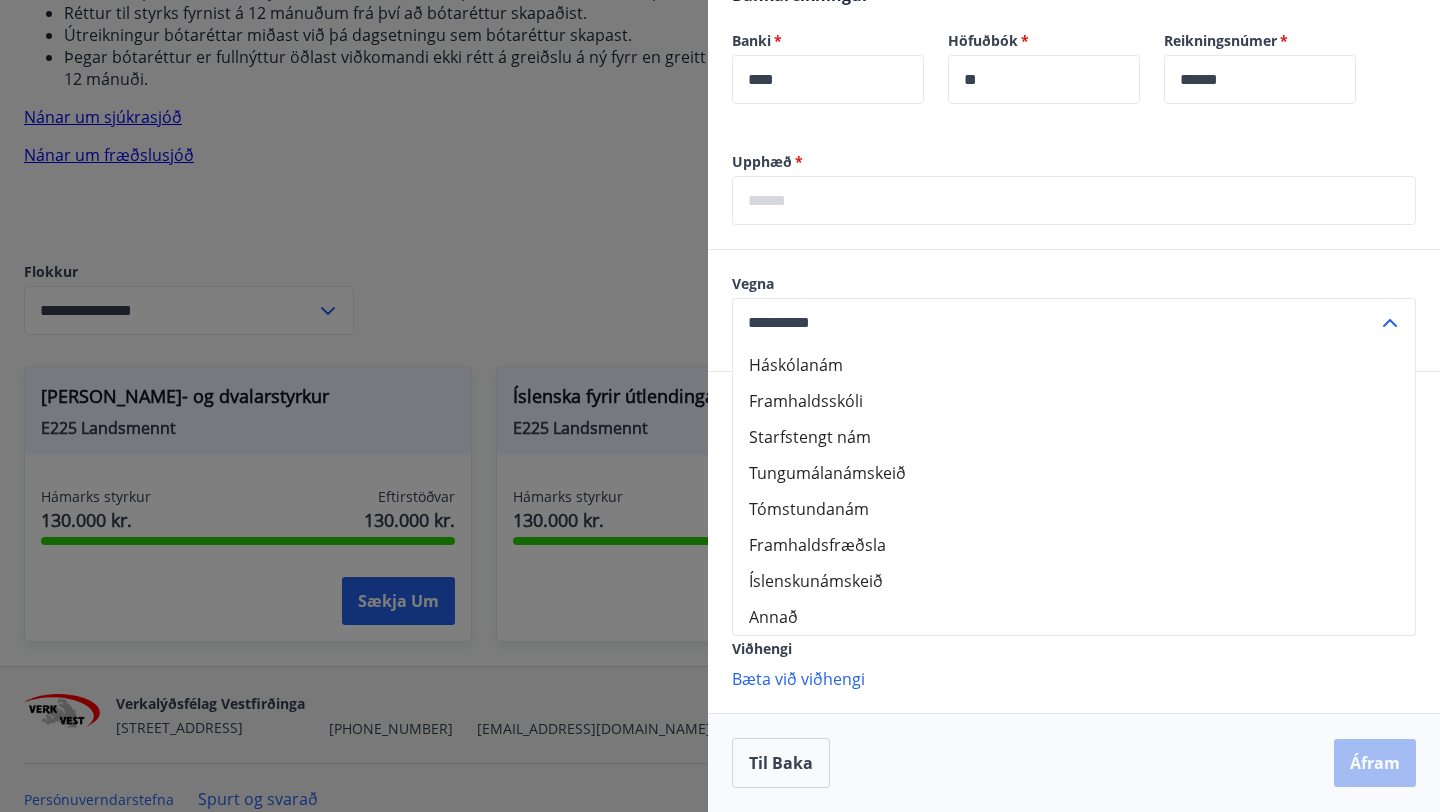 click on "Til baka Áfram" at bounding box center [1074, 762] 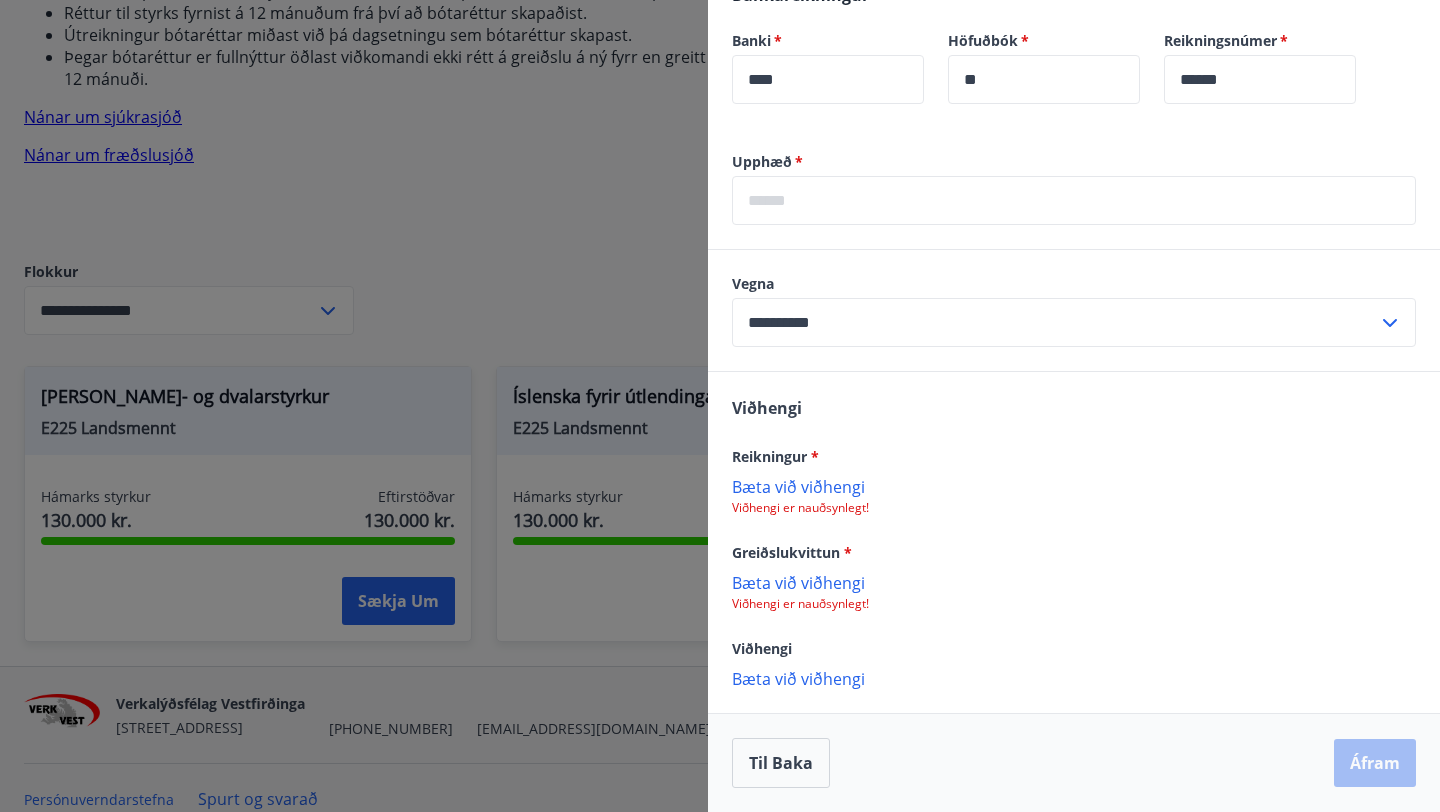 click at bounding box center [1074, 200] 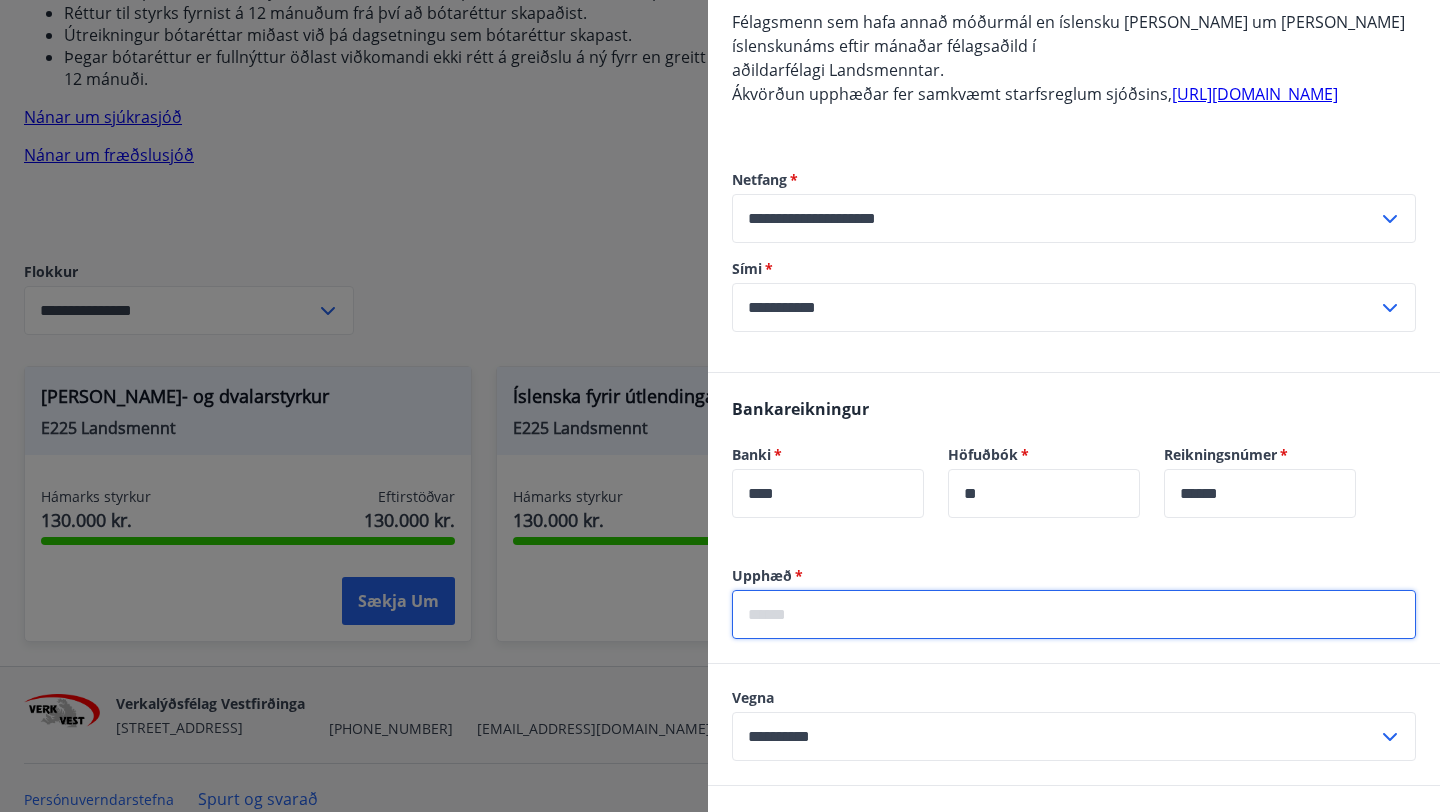 scroll, scrollTop: 176, scrollLeft: 0, axis: vertical 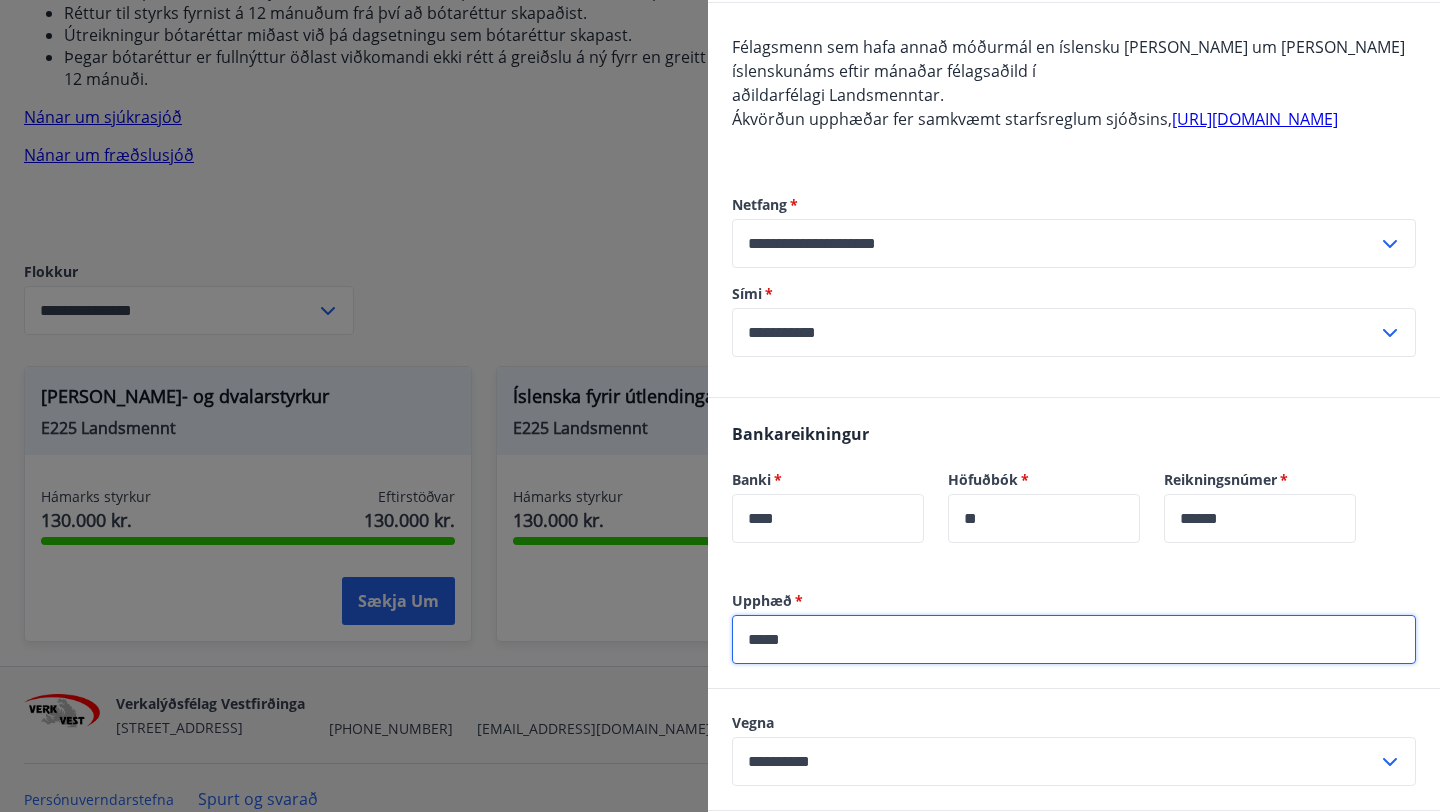 click on "*****" at bounding box center [1074, 639] 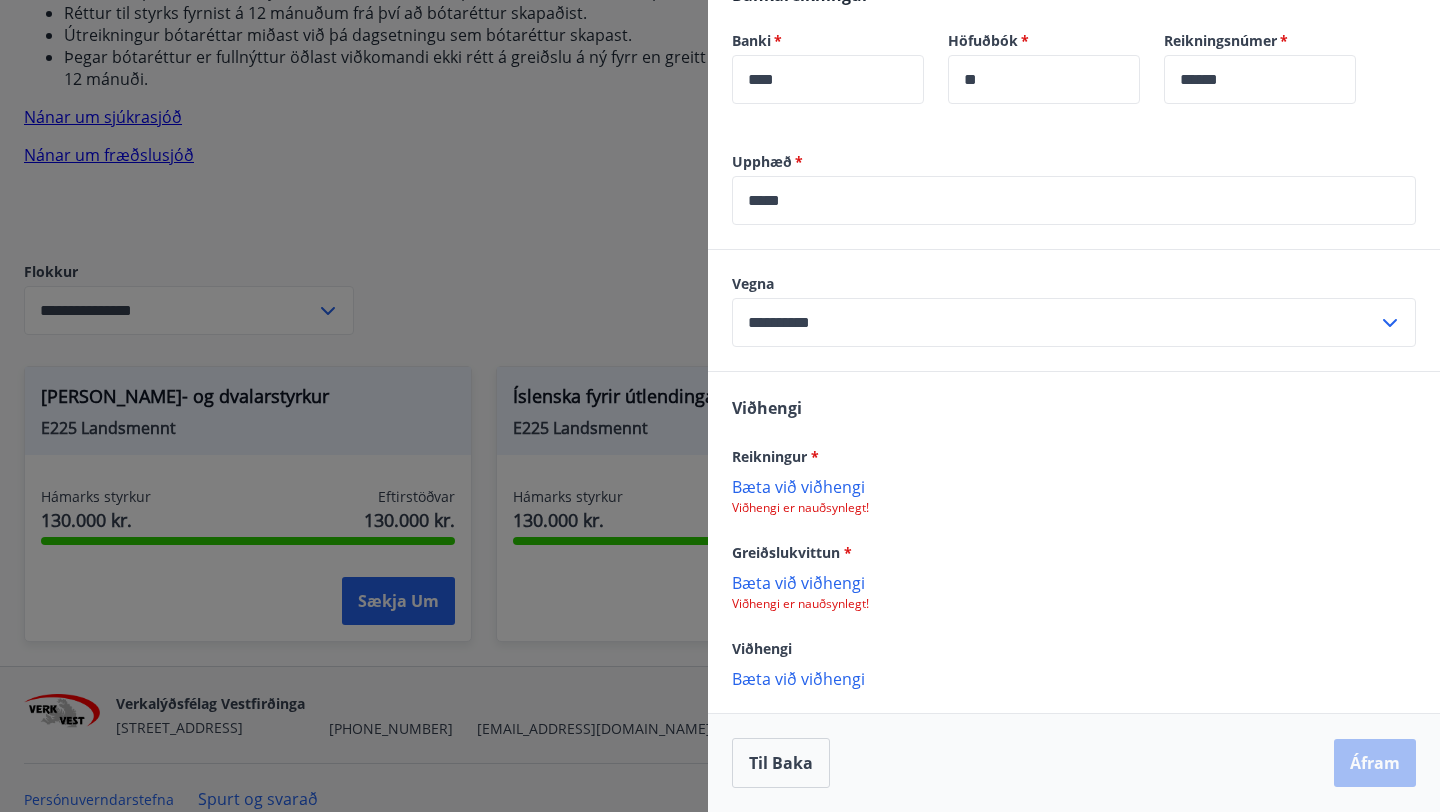 scroll, scrollTop: 639, scrollLeft: 0, axis: vertical 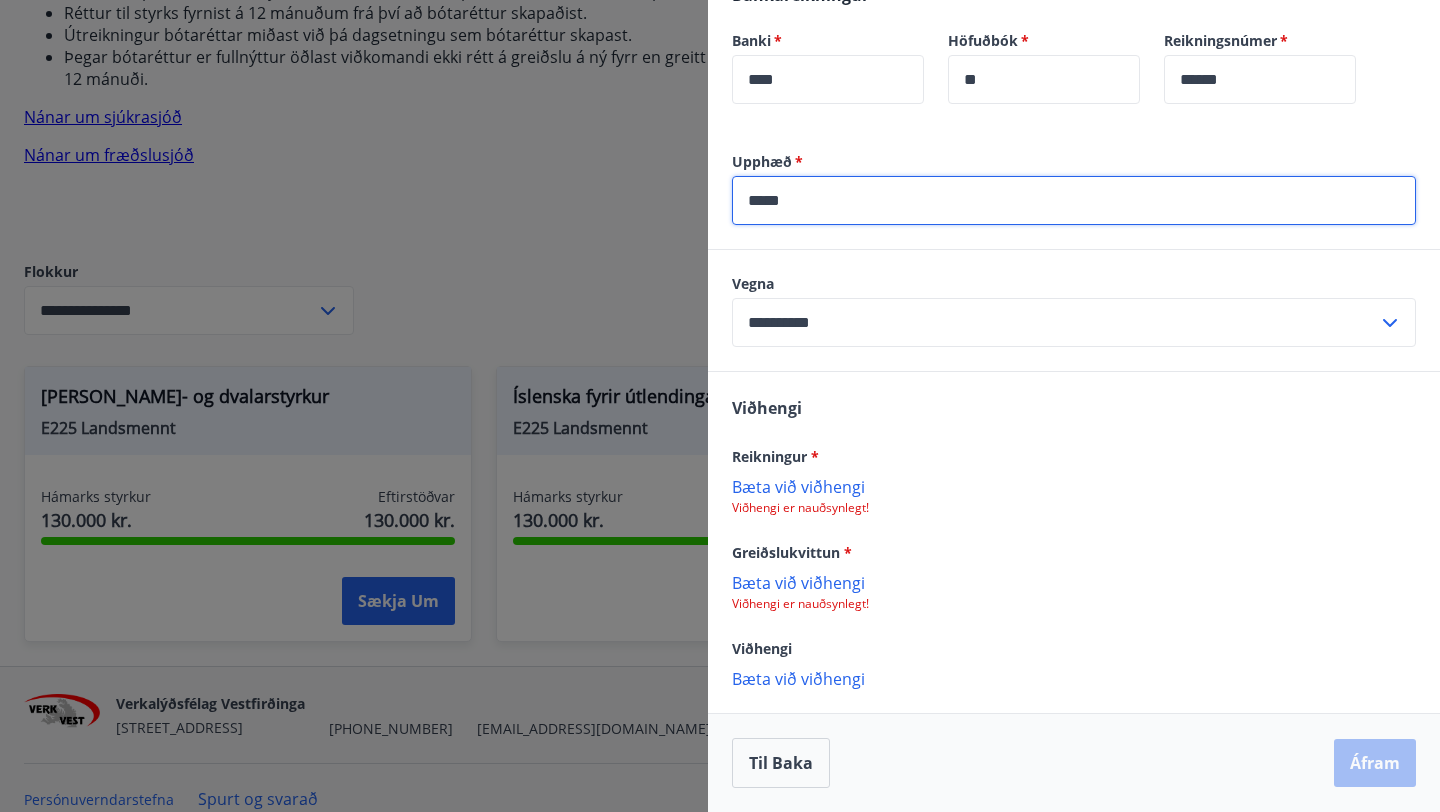 click on "*****" at bounding box center (1074, 200) 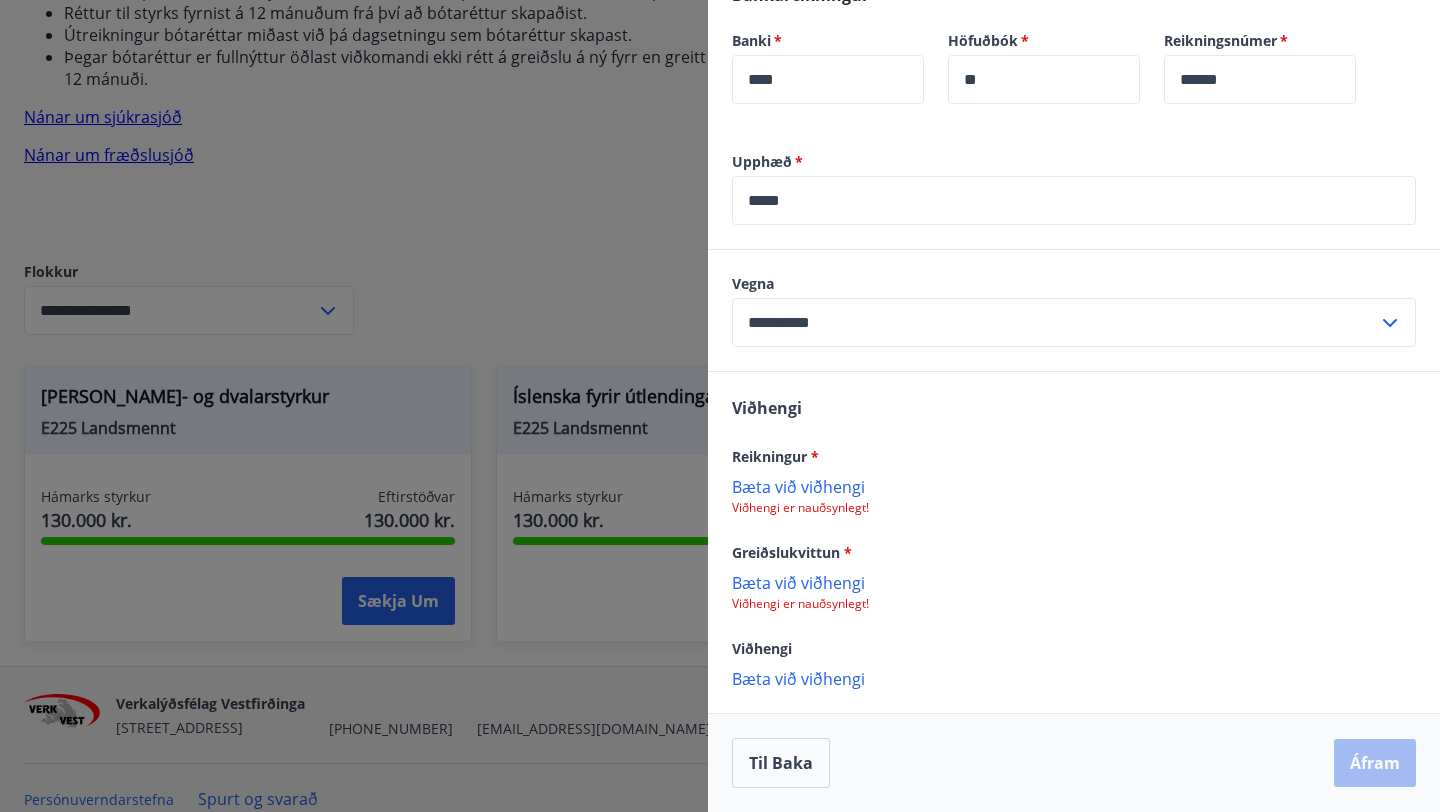 click on "Bæta við viðhengi" at bounding box center [1074, 486] 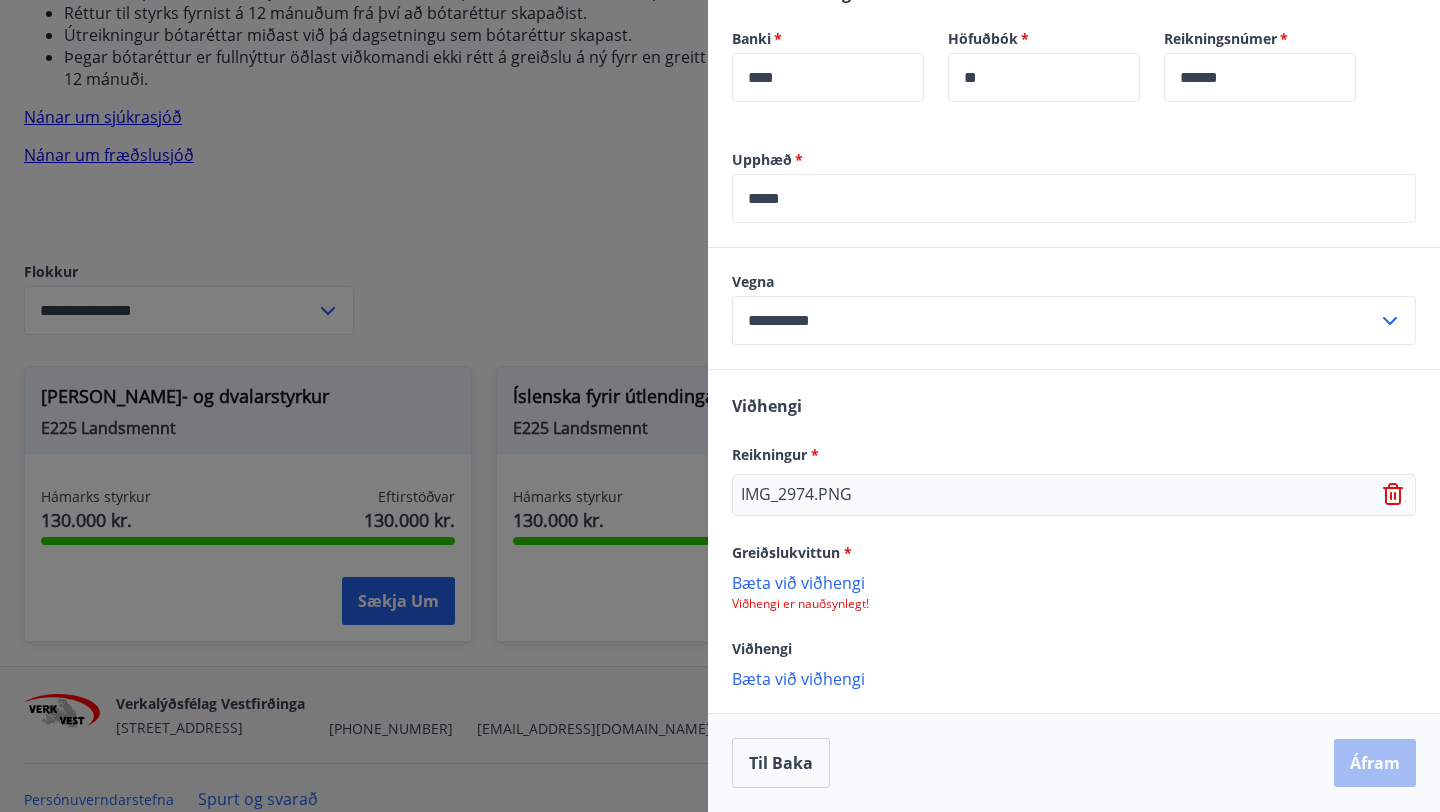 click on "Bæta við viðhengi" at bounding box center [1074, 582] 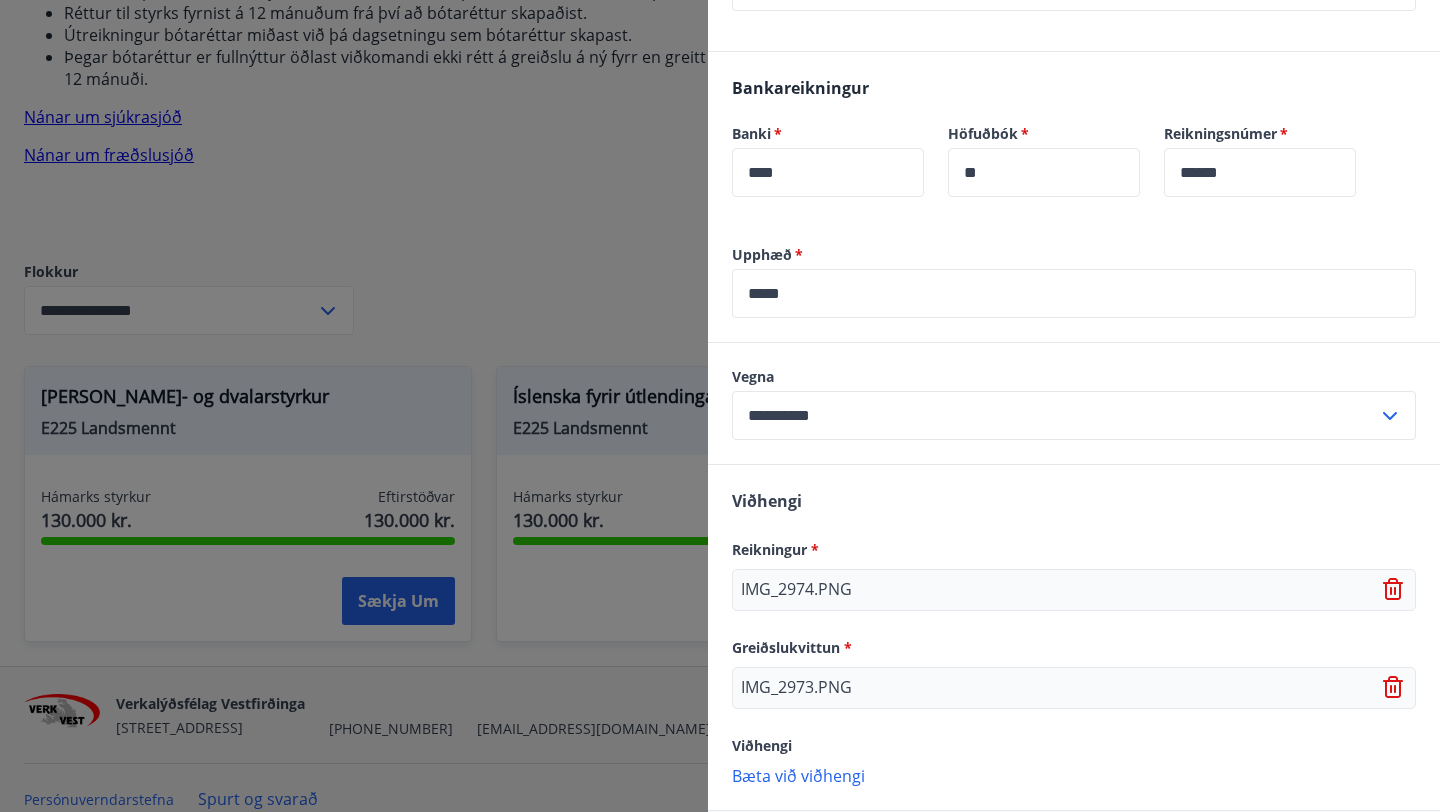 scroll, scrollTop: 643, scrollLeft: 0, axis: vertical 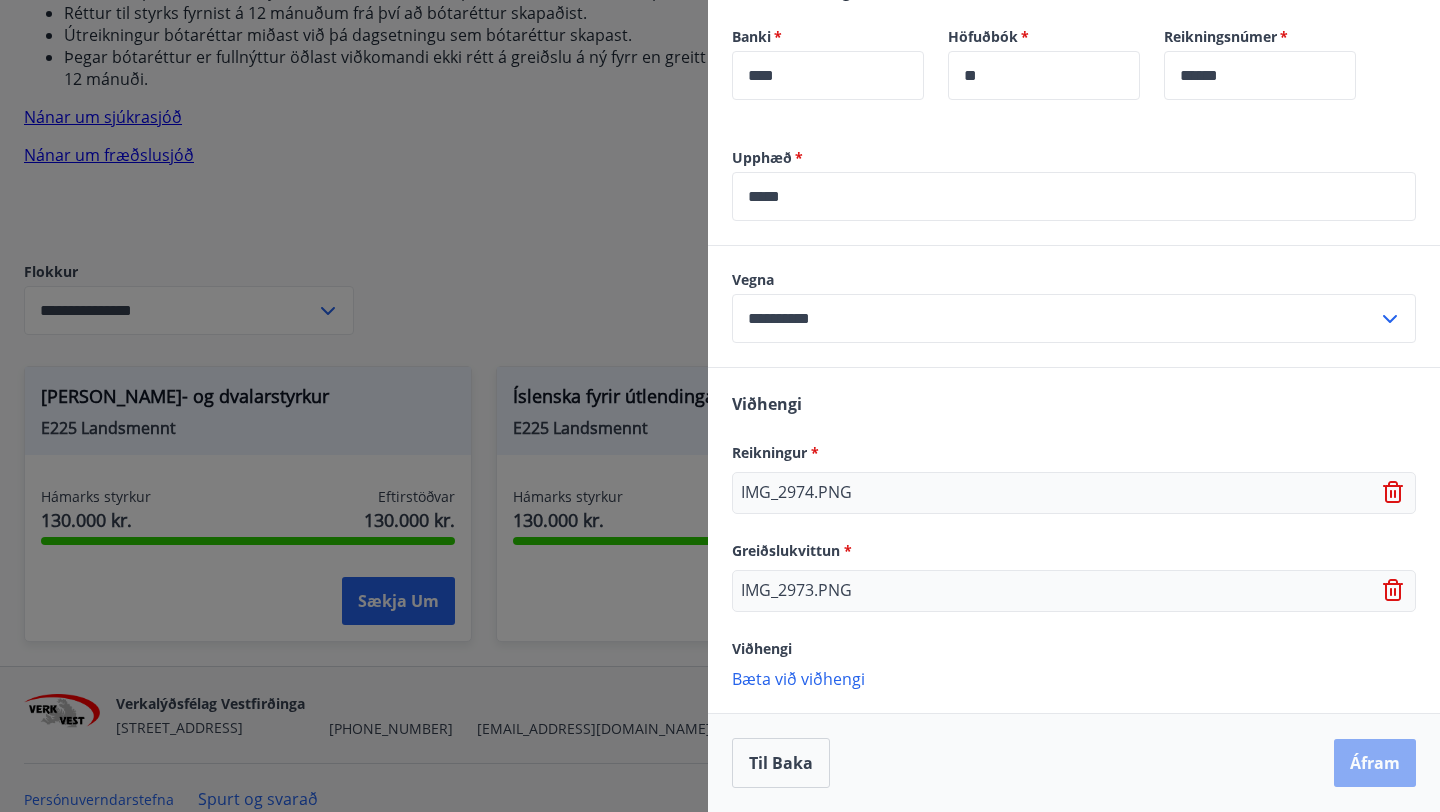 click on "Áfram" at bounding box center [1375, 763] 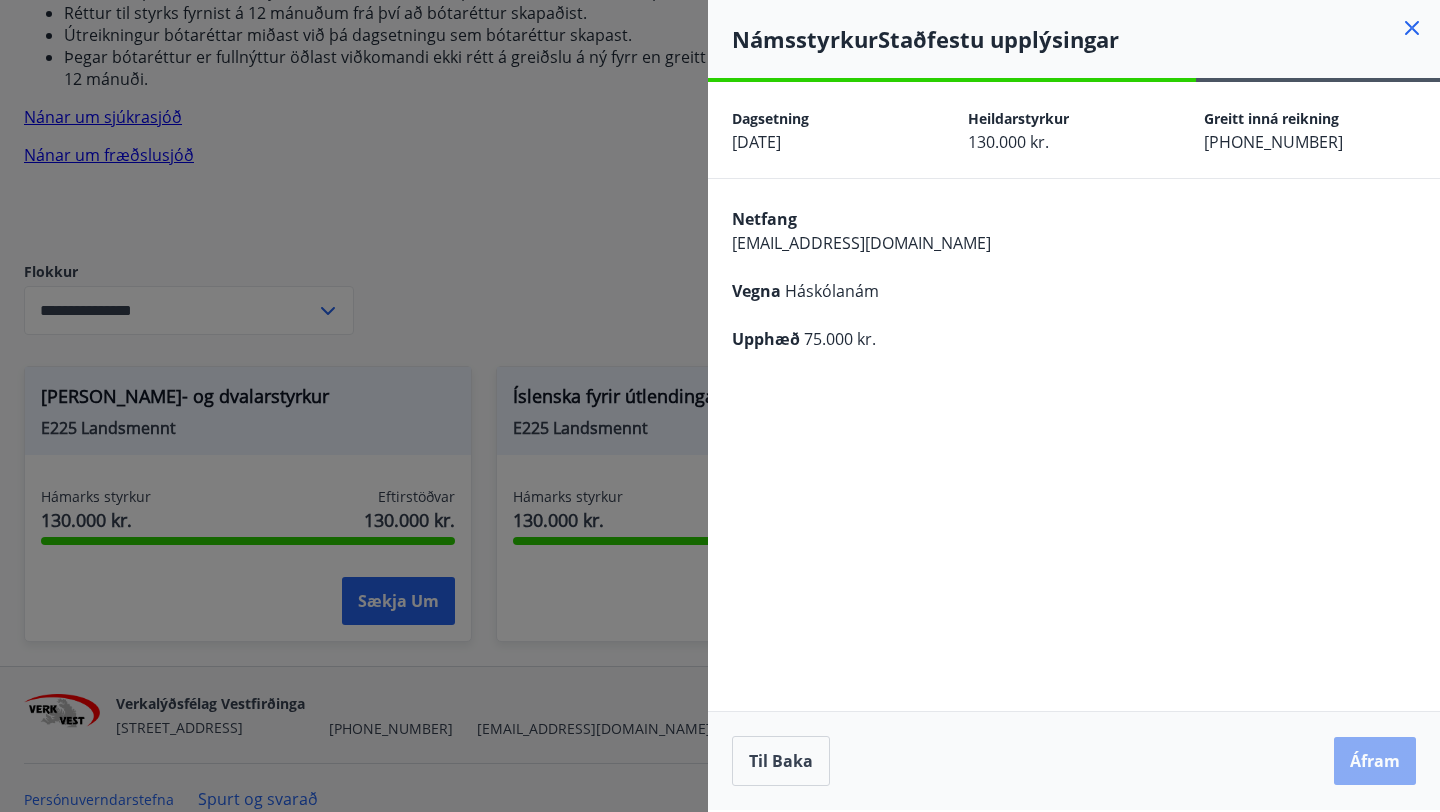 click on "Áfram" at bounding box center (1375, 761) 